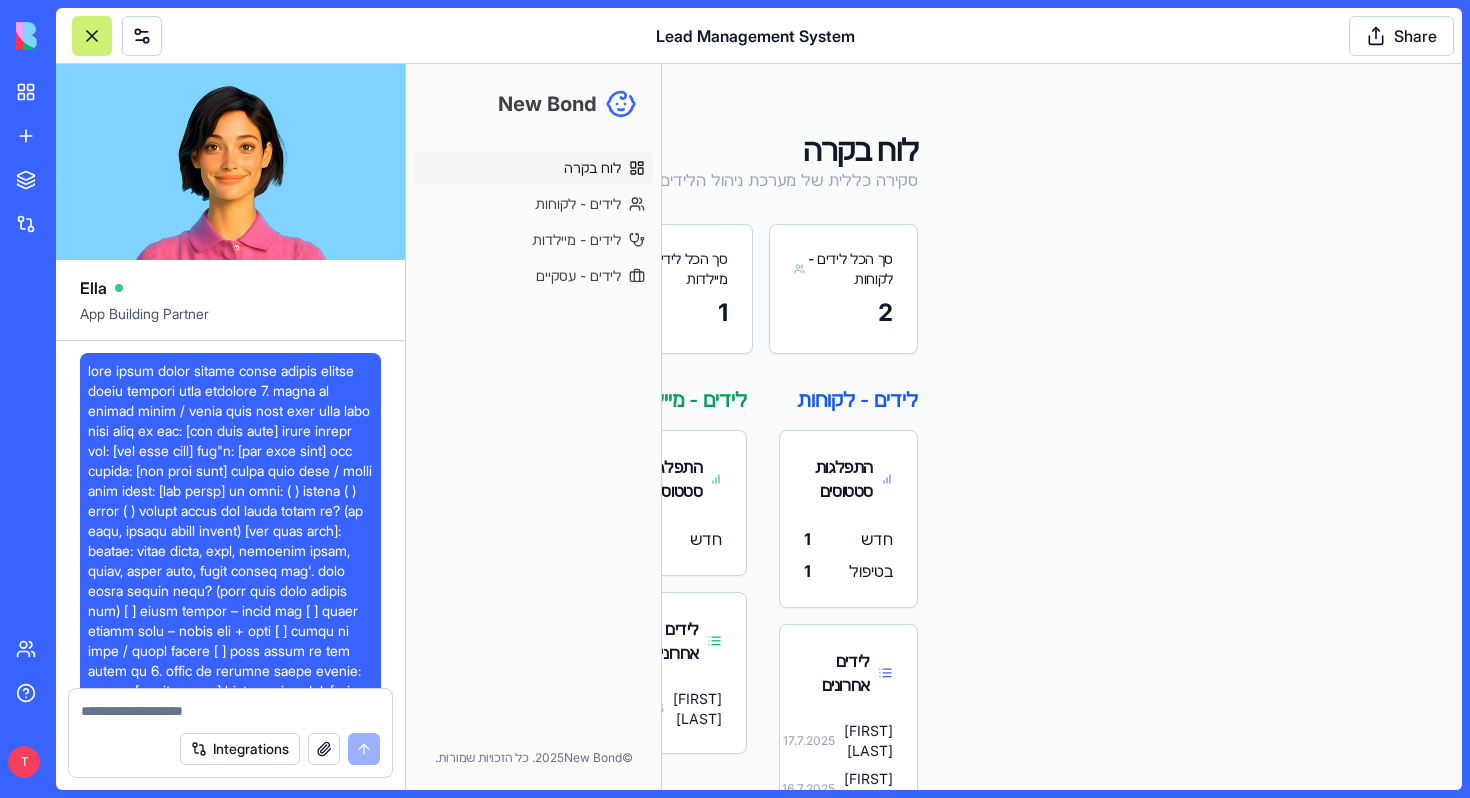 scroll, scrollTop: 0, scrollLeft: 0, axis: both 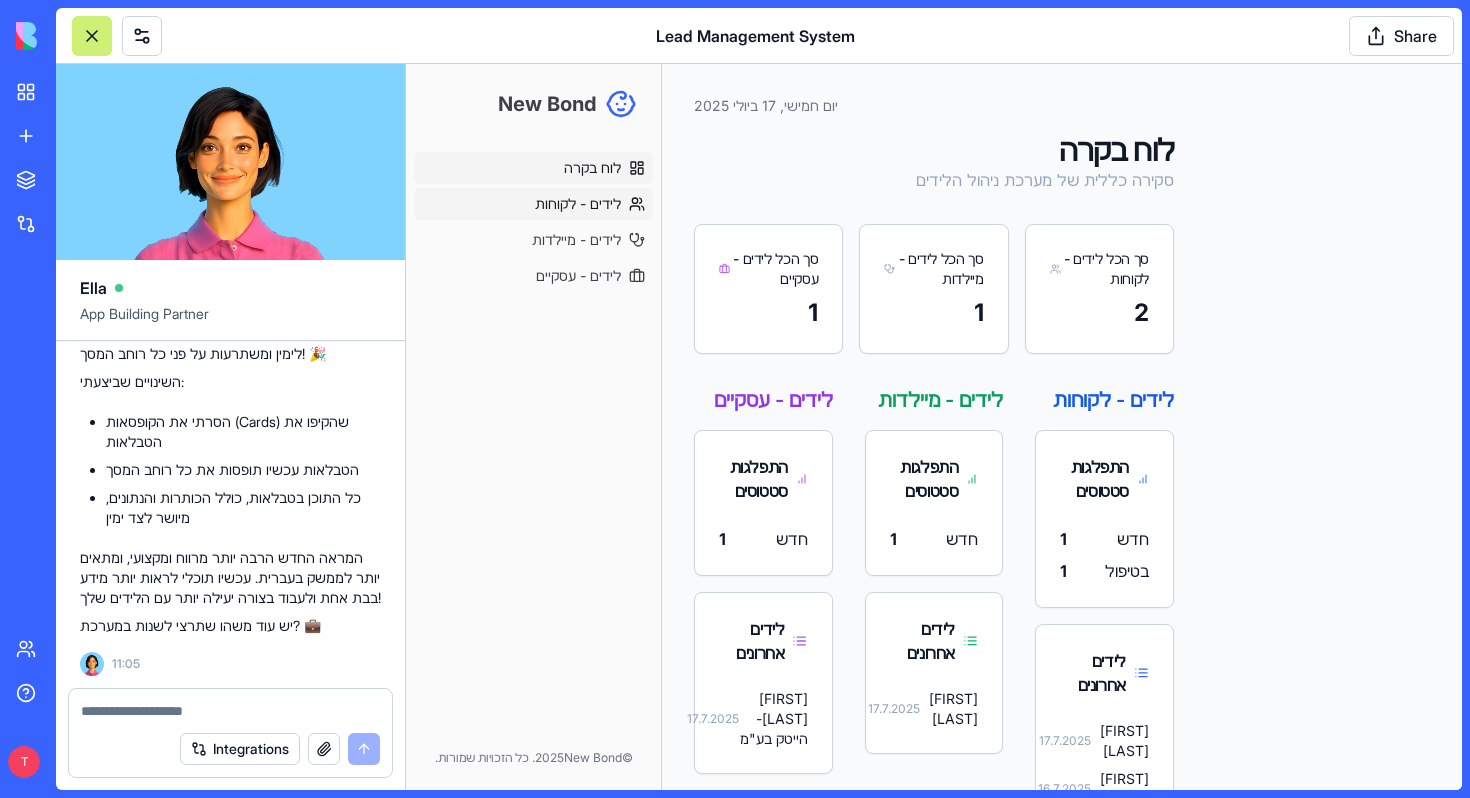 click on "לידים - לקוחות" at bounding box center (578, 204) 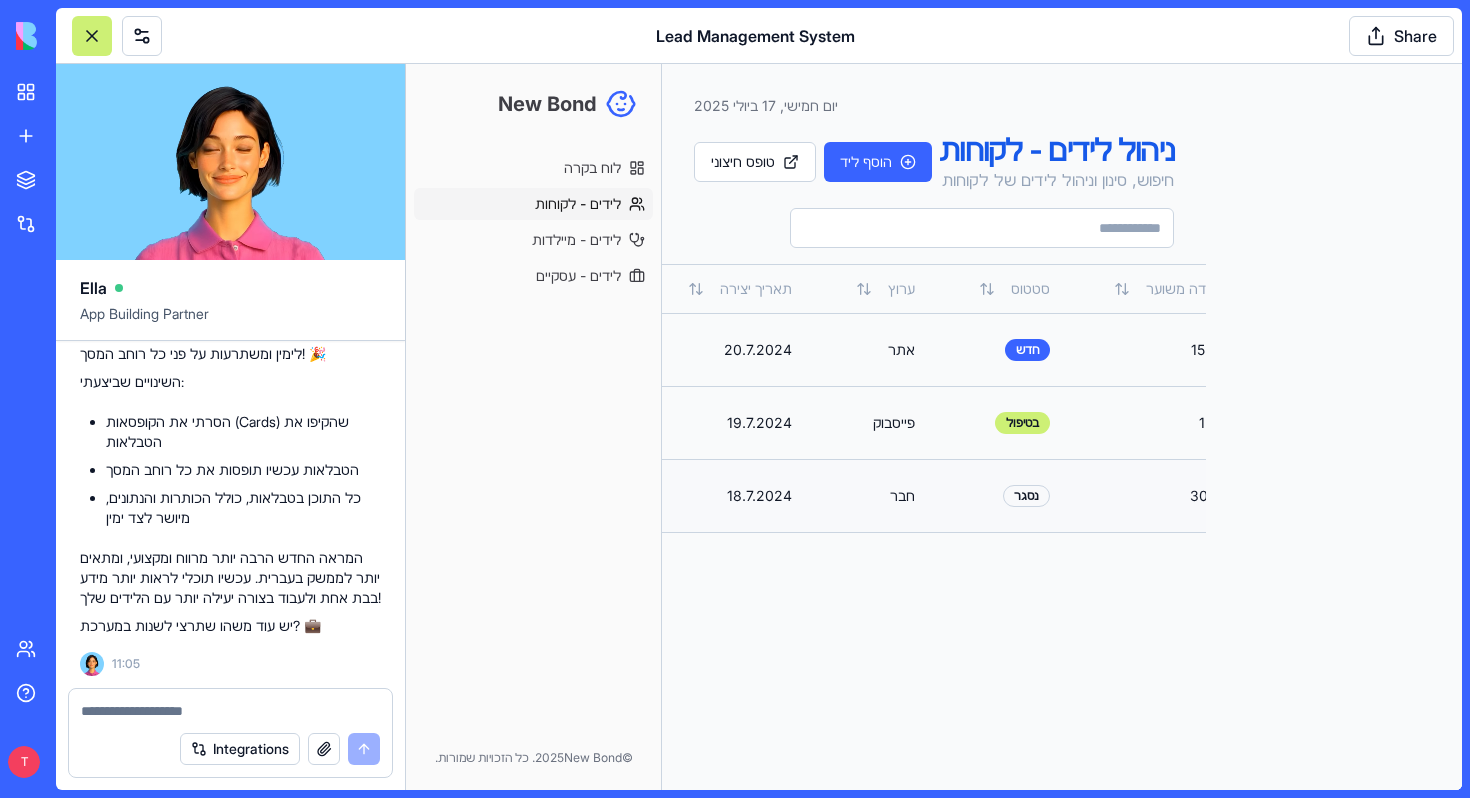 scroll, scrollTop: 0, scrollLeft: -804, axis: horizontal 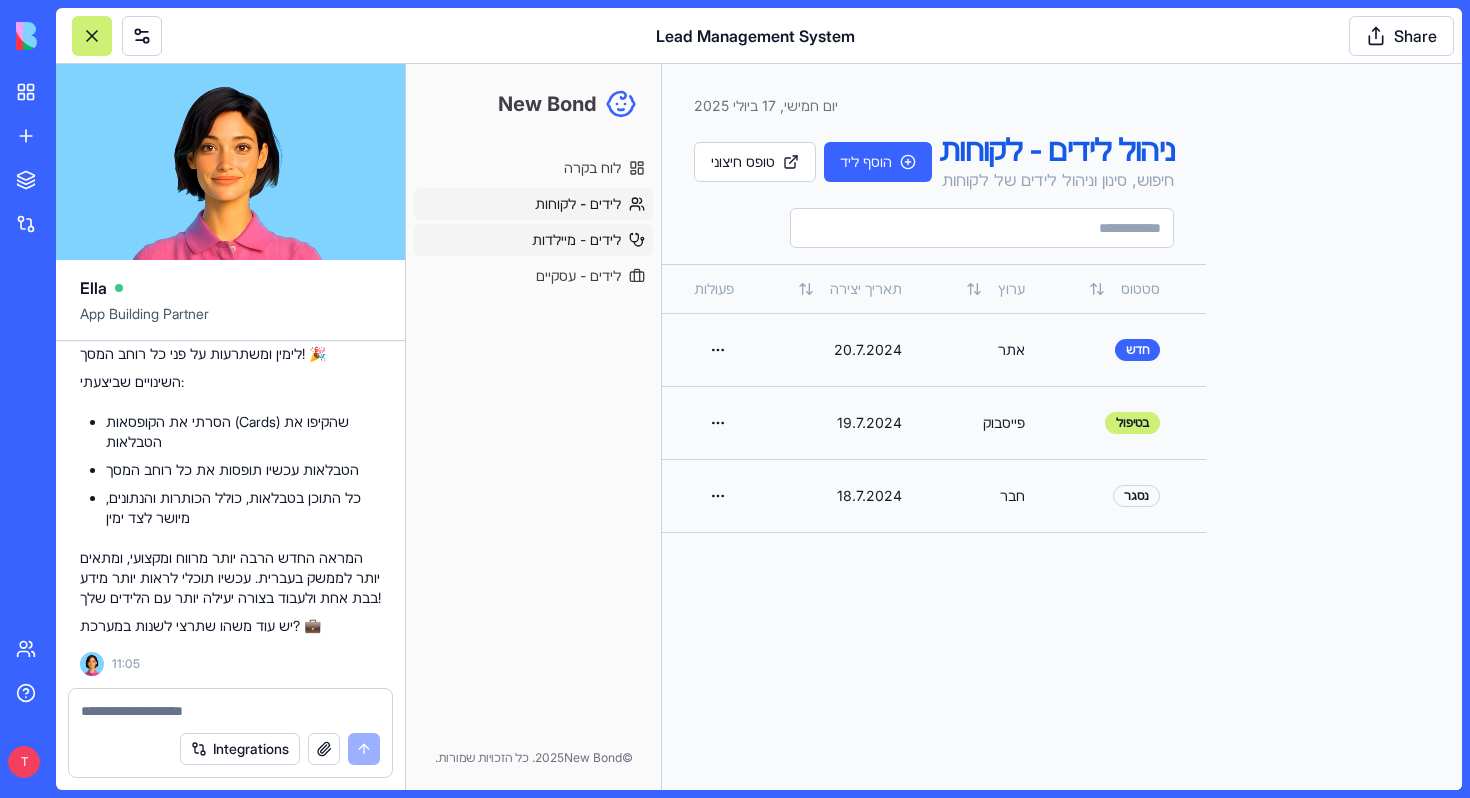 click on "לידים - מיילדות" at bounding box center (576, 240) 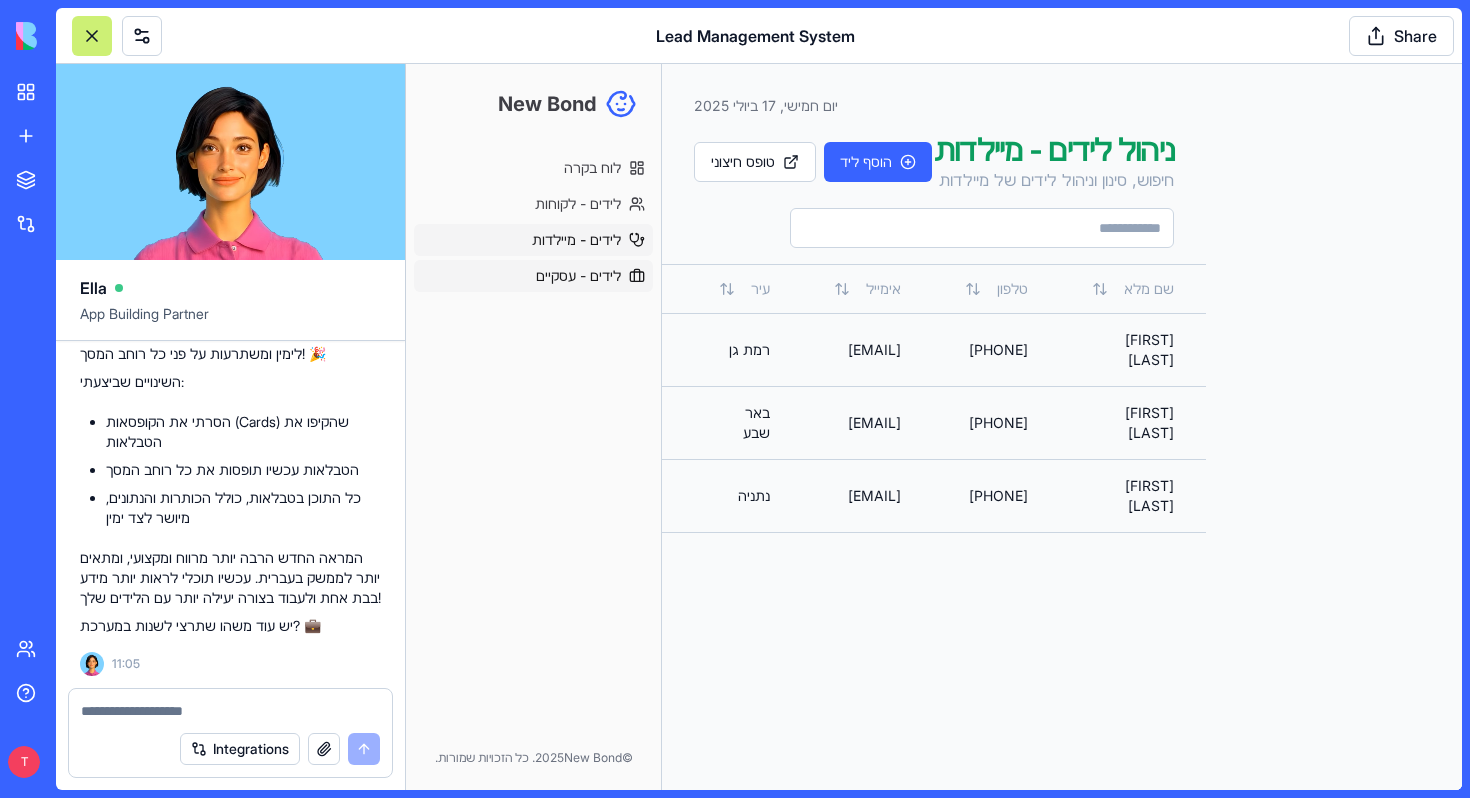 click on "לידים - עסקיים" at bounding box center (578, 276) 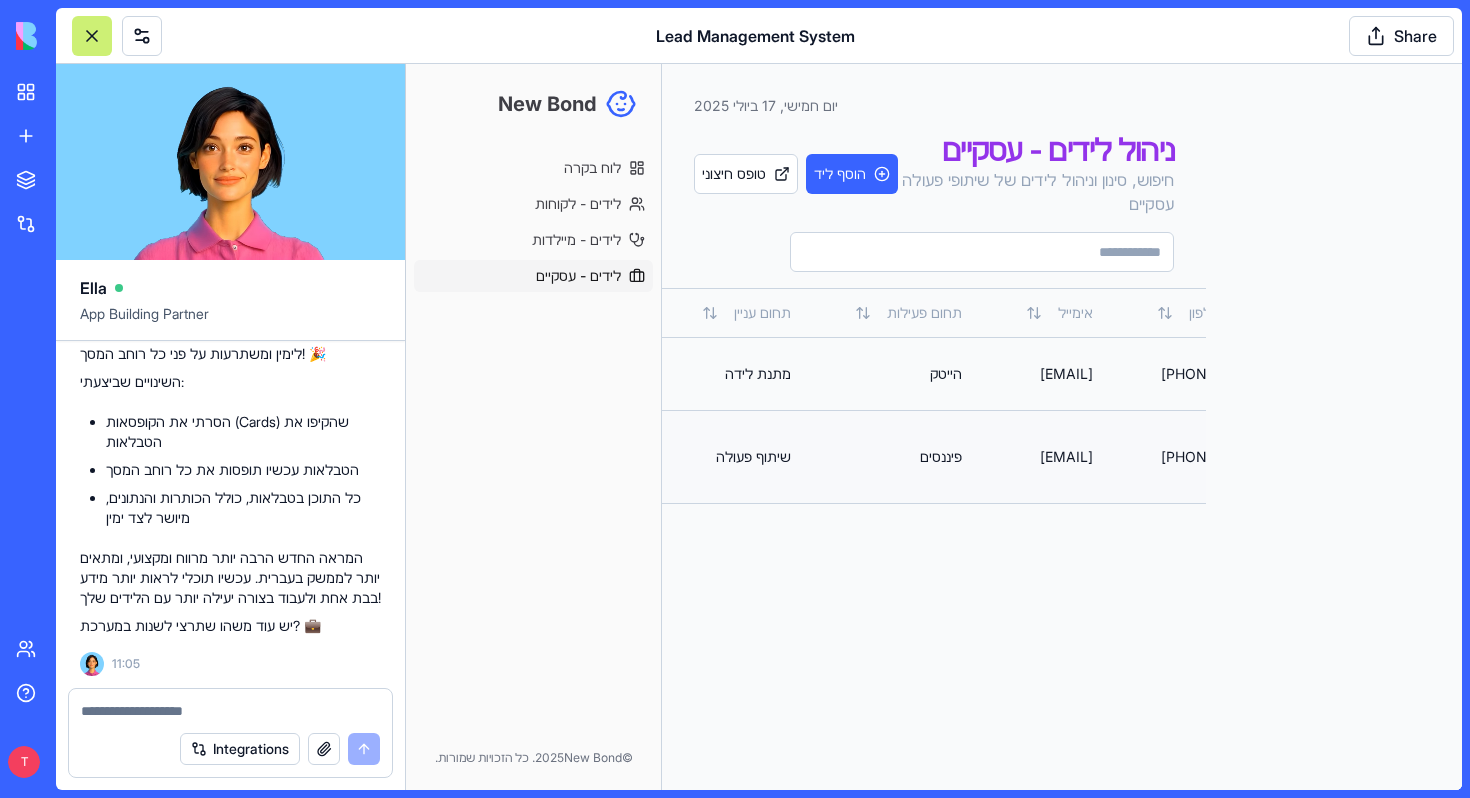 scroll, scrollTop: 0, scrollLeft: 0, axis: both 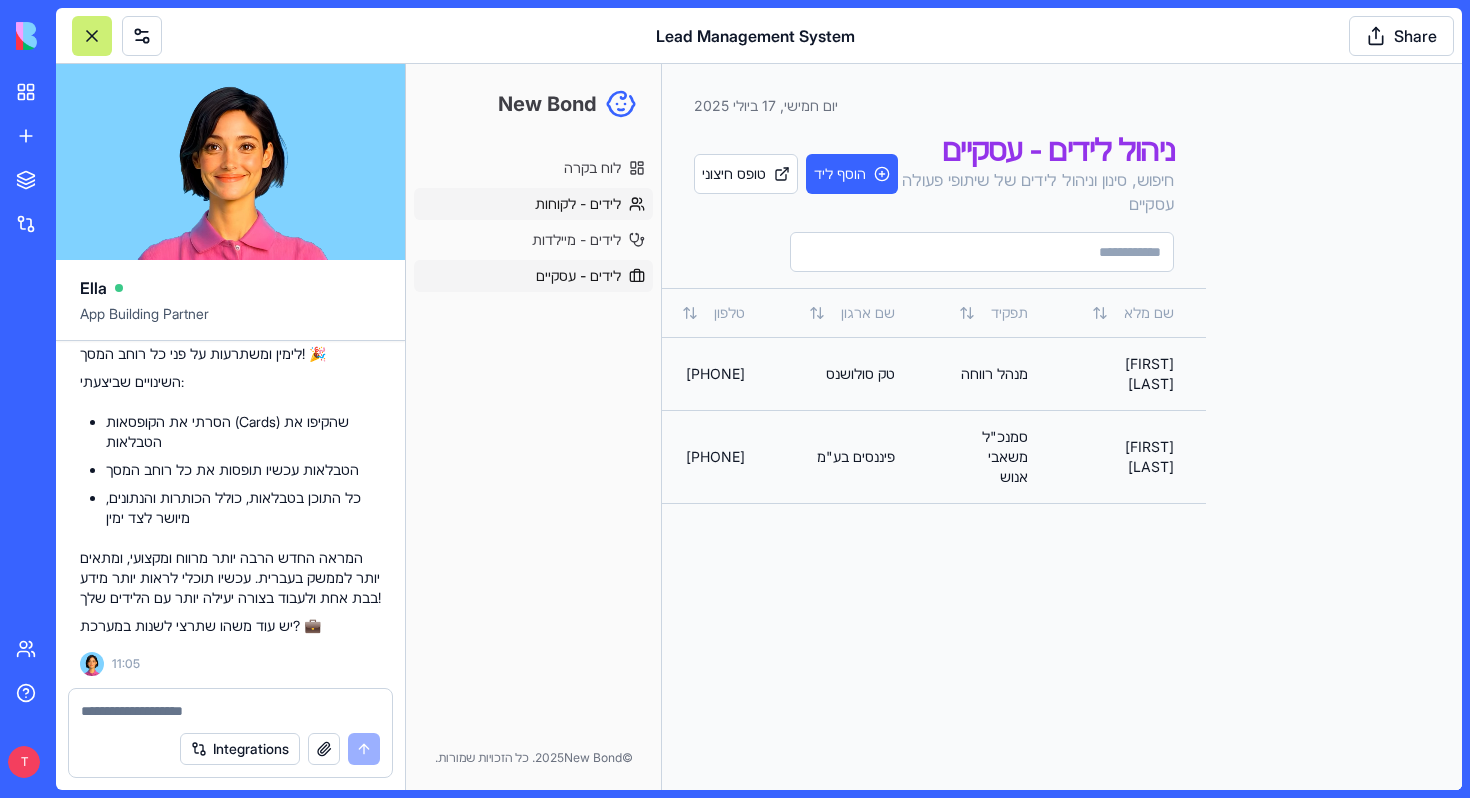 click on "לידים - לקוחות" at bounding box center [578, 204] 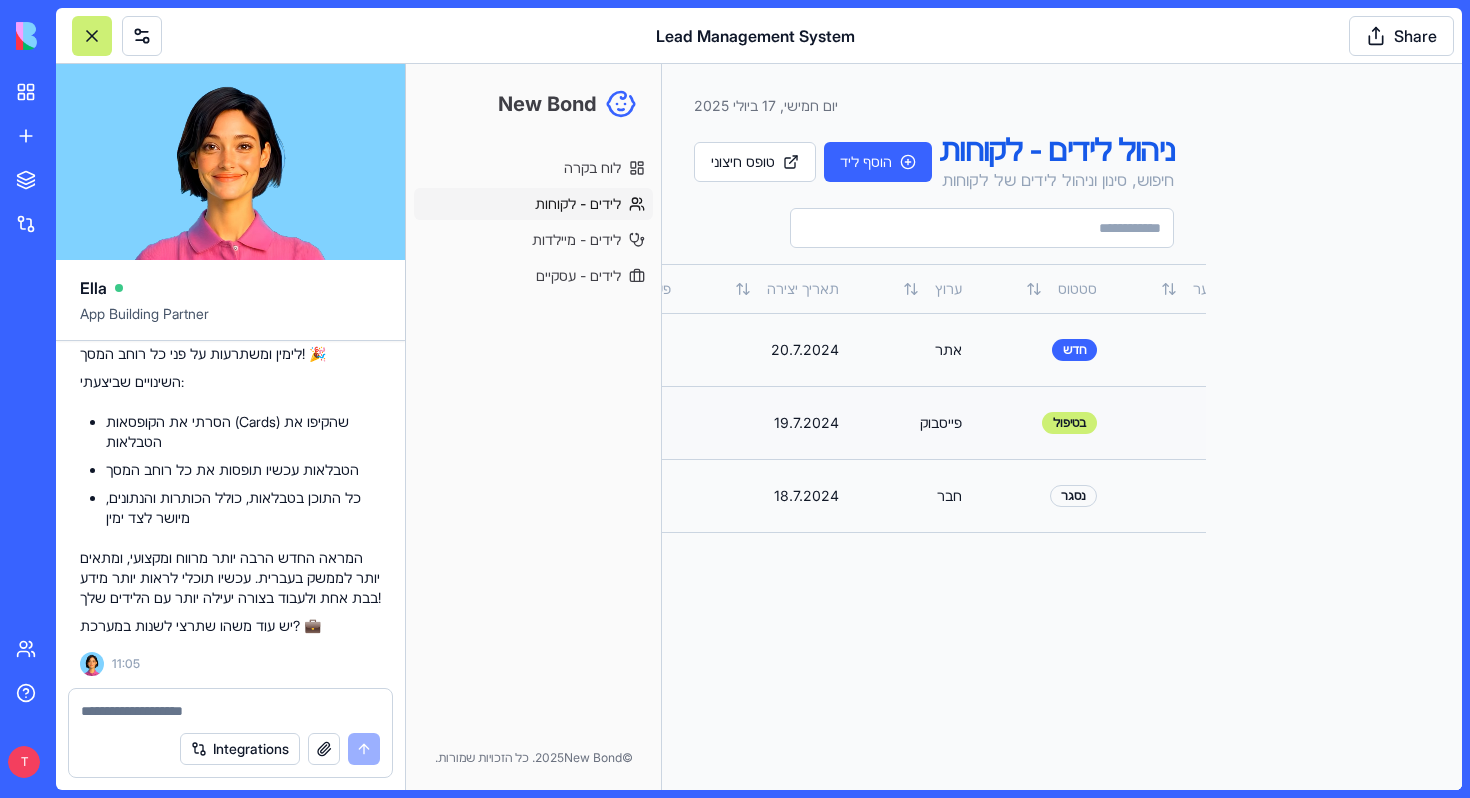 scroll, scrollTop: 0, scrollLeft: 0, axis: both 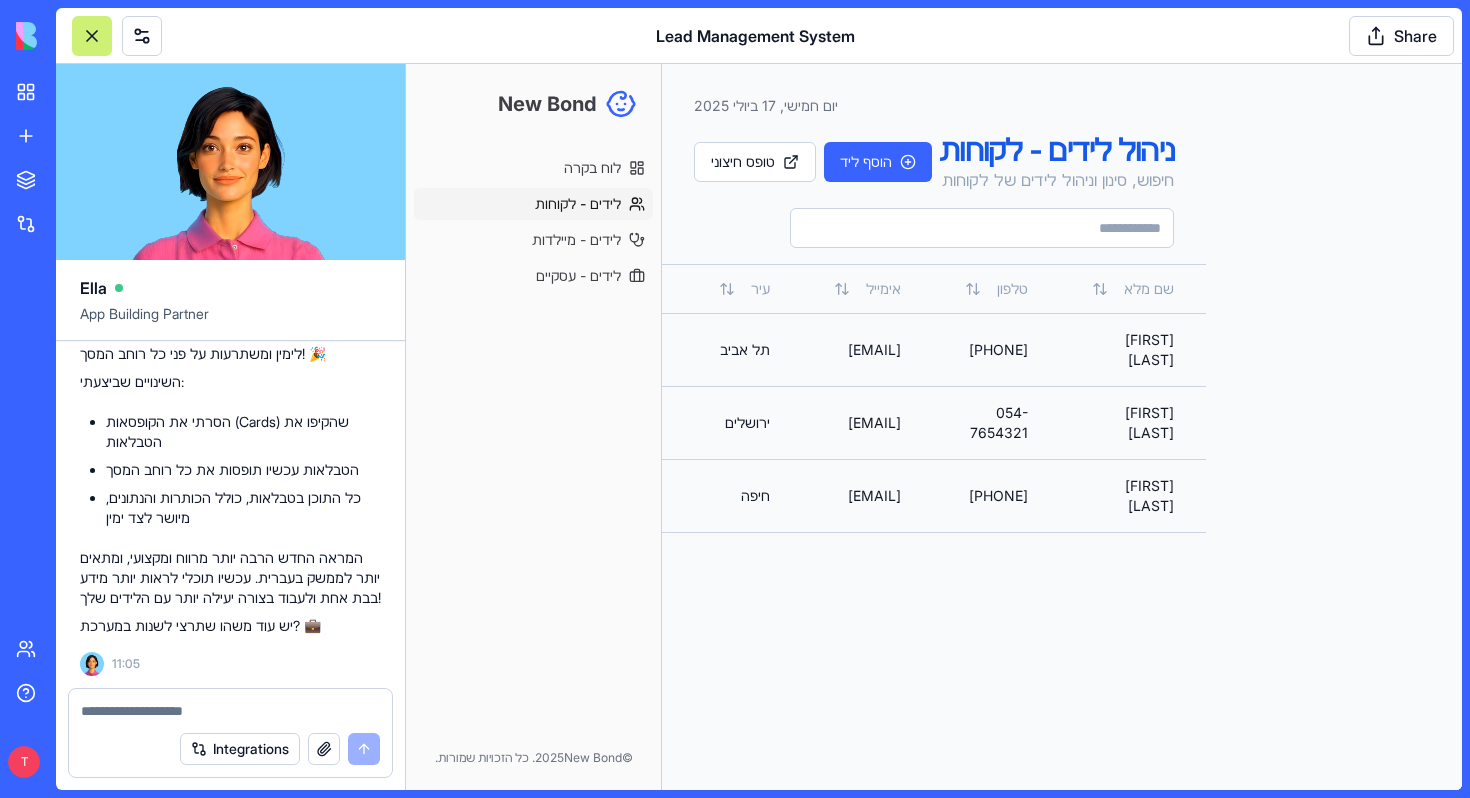 click at bounding box center (230, 711) 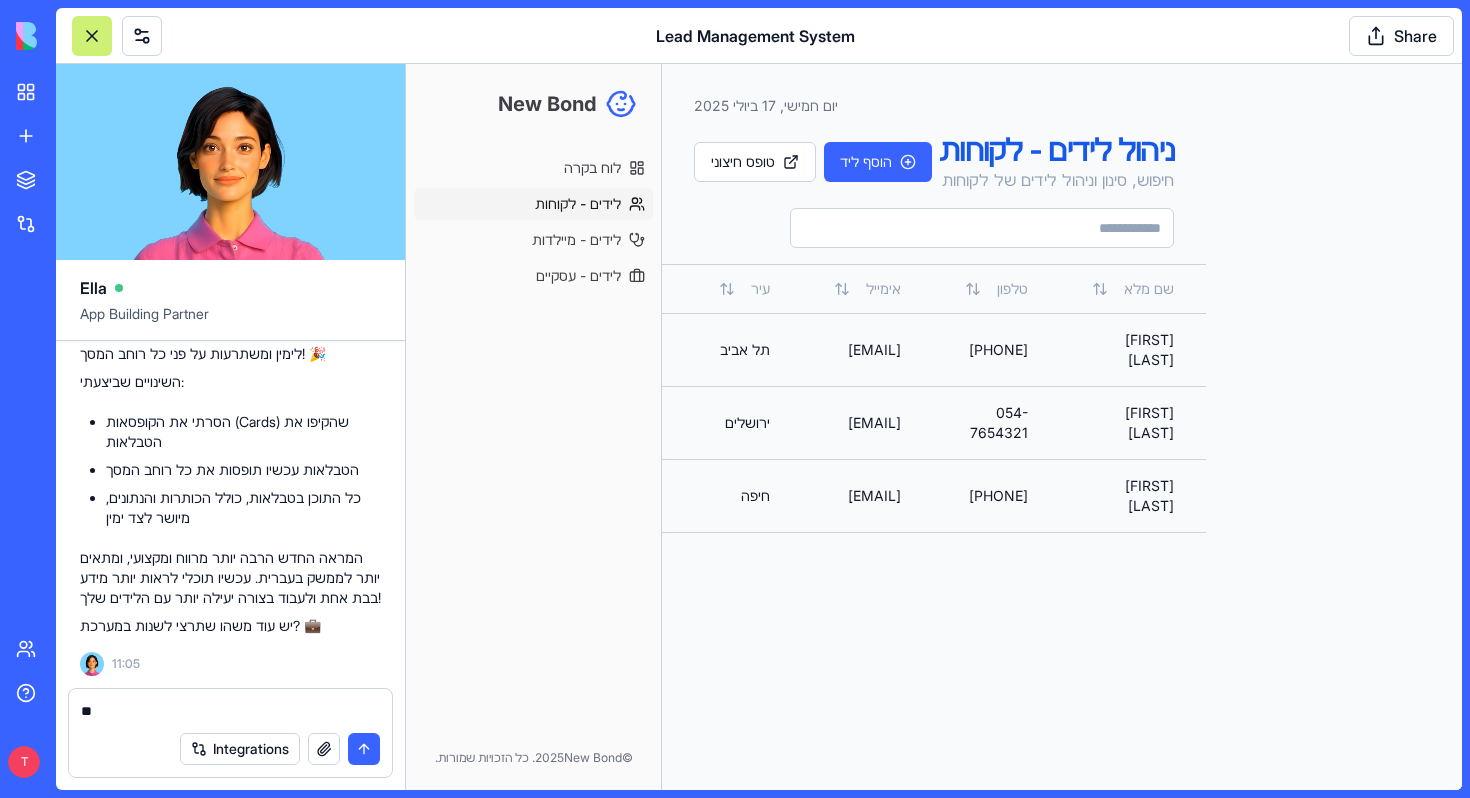 type on "*" 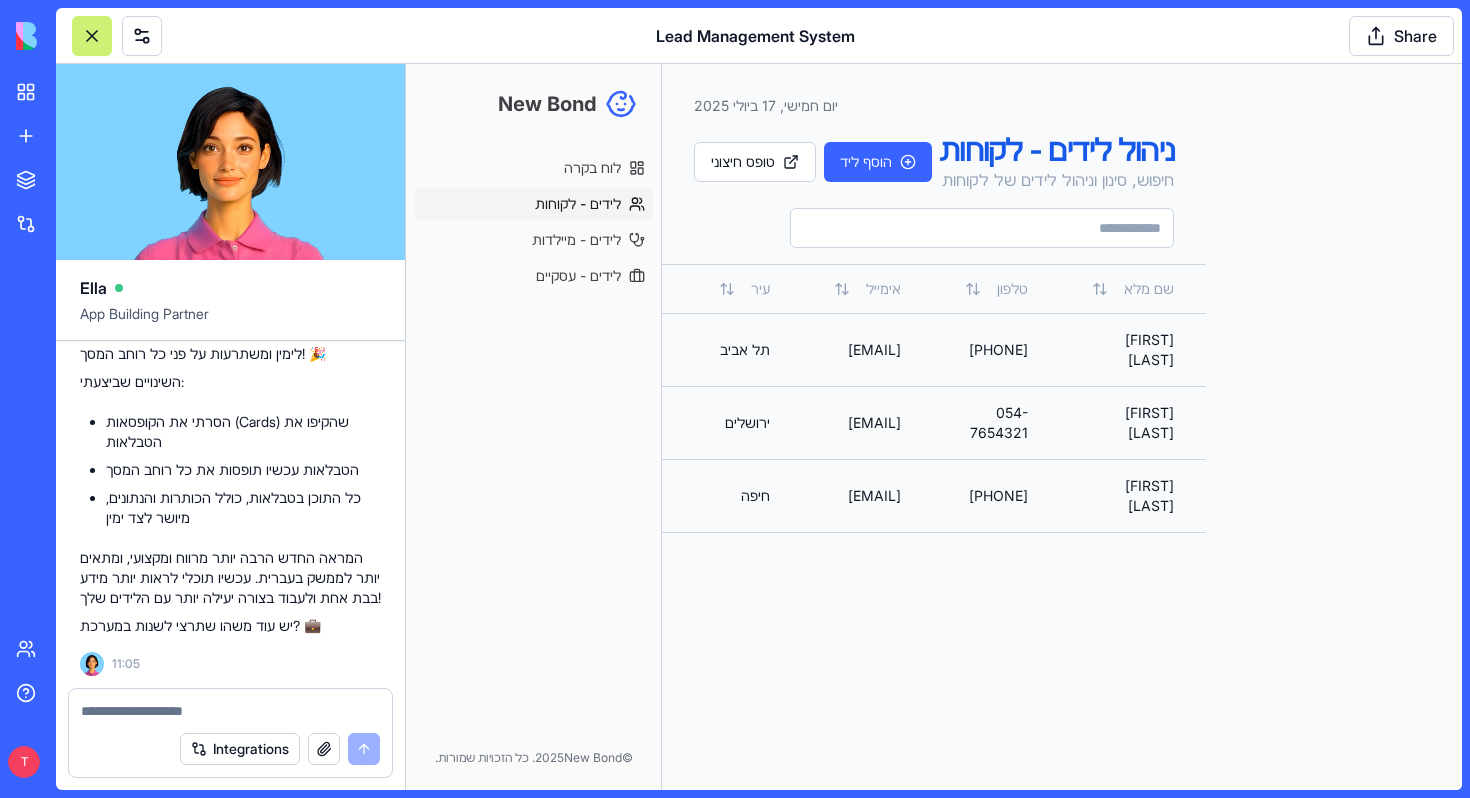 type on "*" 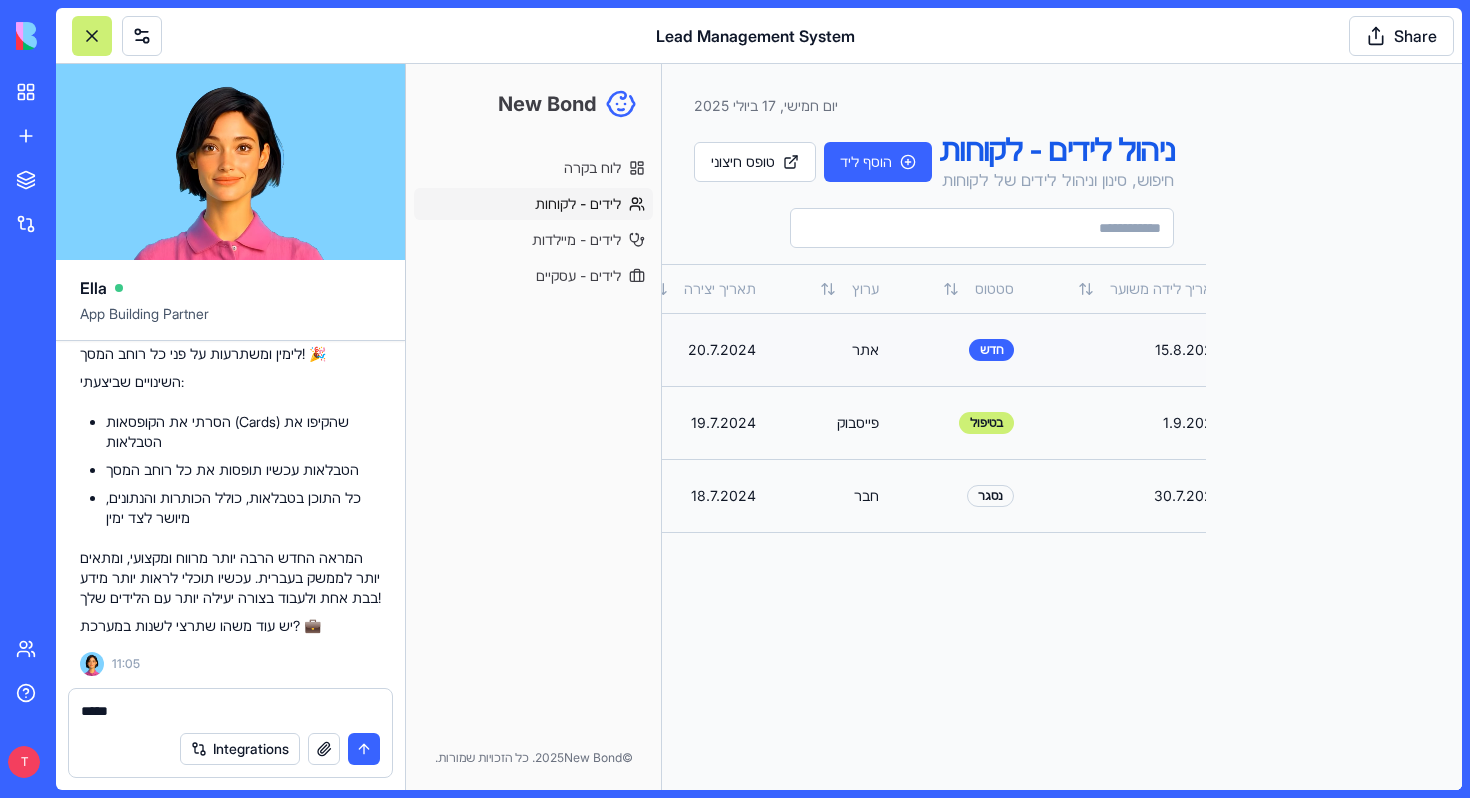 scroll, scrollTop: 0, scrollLeft: -804, axis: horizontal 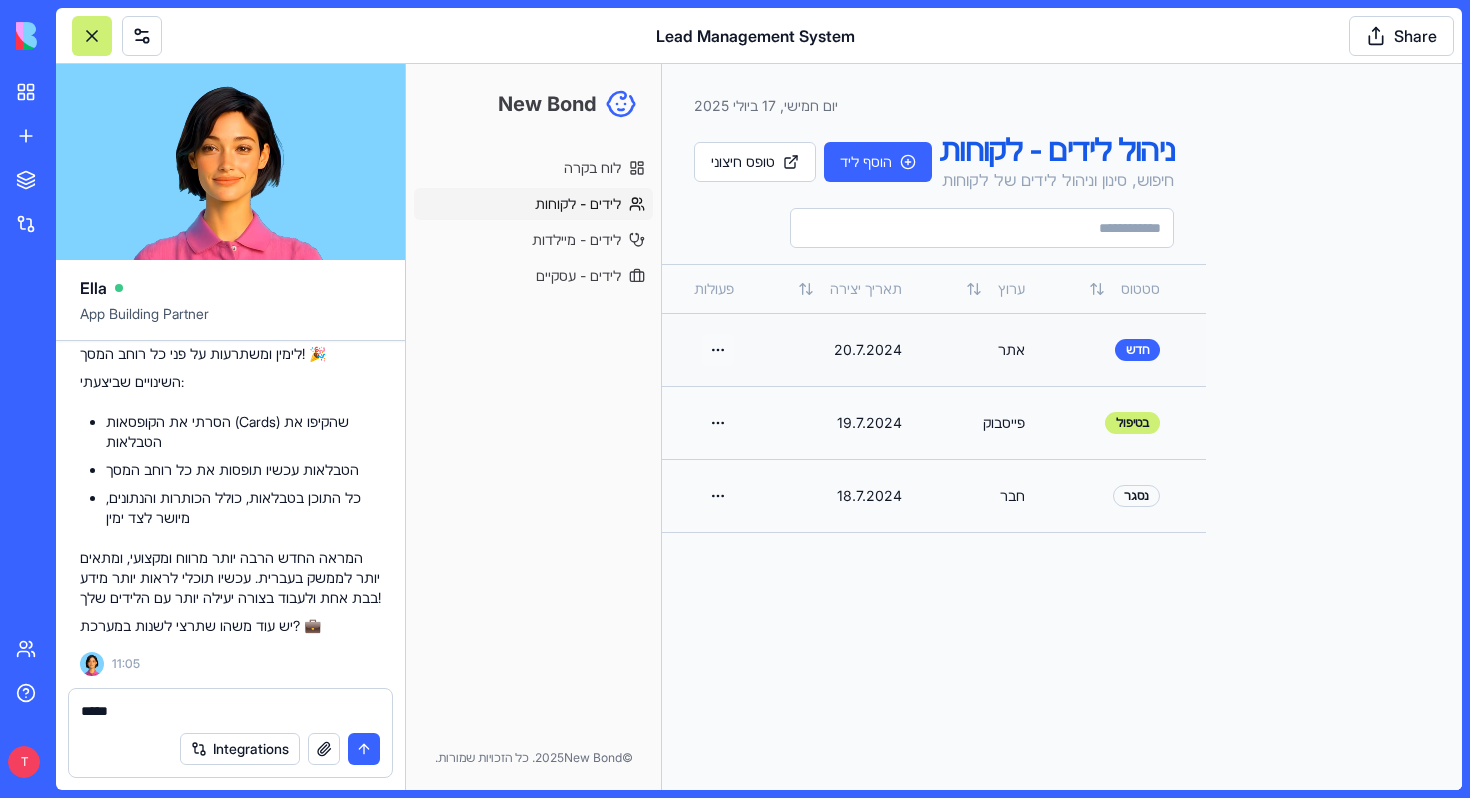 click on "New Bond לוח בקרה לידים - לקוחות לידים - מיילדות לידים - עסקיים ©  2025  New Bond. כל הזכויות שמורות. Toggle Sidebar יום חמישי, 17 ביולי 2025 ניהול לידים - לקוחות חיפוש, סינון וניהול לידים של לקוחות הוסף ליד טופס חיצוני שם מלא טלפון אימייל עיר תאריך לידה משוער סטטוס ערוץ תאריך יצירה פעולות ישראלה ישראלי 052-1234567 israela@email.com תל אביב 15.8.2024 חדש אתר 20.7.2024 פתח תפריט משה כהן 054-7654321 moshe@email.com ירושלים 1.9.2024 בטיפול פייסבוק 19.7.2024 פתח תפריט דנה לוי 050-1112223 dana@email.com חיפה 30.7.2024 נסגר חבר 18.7.2024 פתח תפריט" at bounding box center (934, 427) 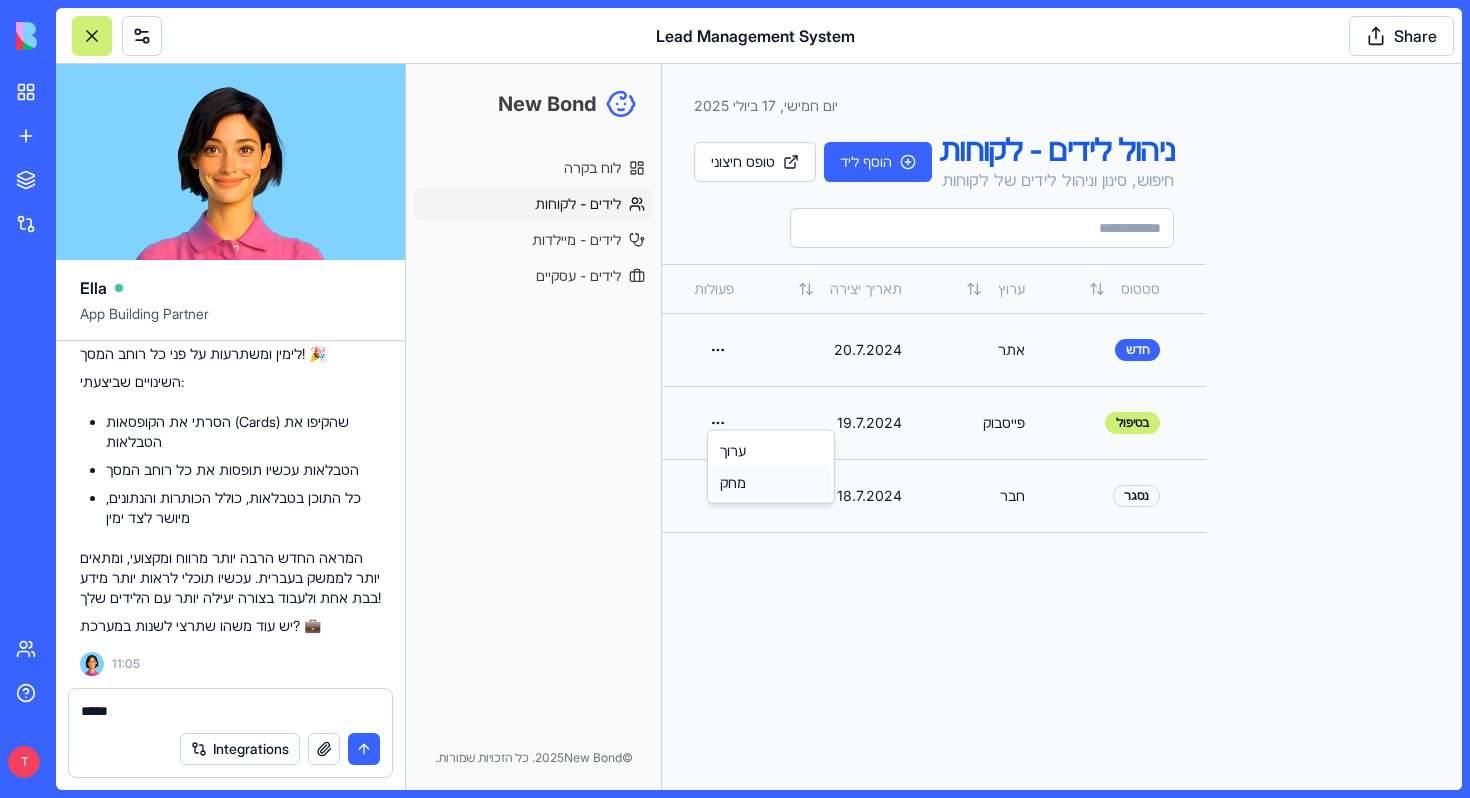 click on "מחק" at bounding box center [771, 483] 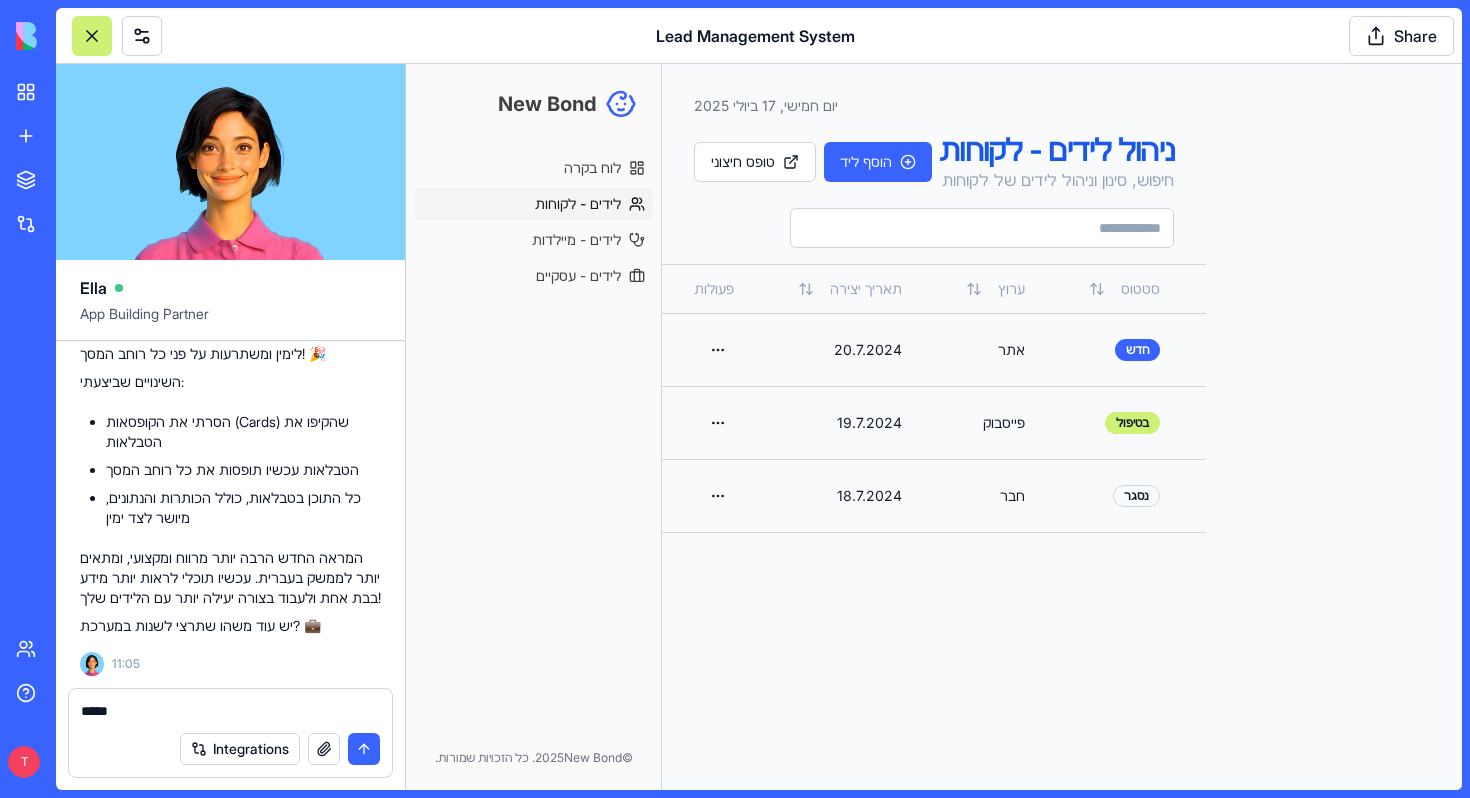 click on "New Bond לוח בקרה לידים - לקוחות לידים - מיילדות לידים - עסקיים ©  2025  New Bond. כל הזכויות שמורות. Toggle Sidebar יום חמישי, 17 ביולי 2025 ניהול לידים - לקוחות חיפוש, סינון וניהול לידים של לקוחות הוסף ליד טופס חיצוני שם מלא טלפון אימייל עיר תאריך לידה משוער סטטוס ערוץ תאריך יצירה פעולות ישראלה ישראלי 052-1234567 israela@email.com תל אביב 15.8.2024 חדש אתר 20.7.2024 פתח תפריט משה כהן 054-7654321 moshe@email.com ירושלים 1.9.2024 בטיפול פייסבוק 19.7.2024 פתח תפריט דנה לוי 050-1112223 dana@email.com חיפה 30.7.2024 נסגר חבר 18.7.2024 פתח תפריט" at bounding box center (934, 427) 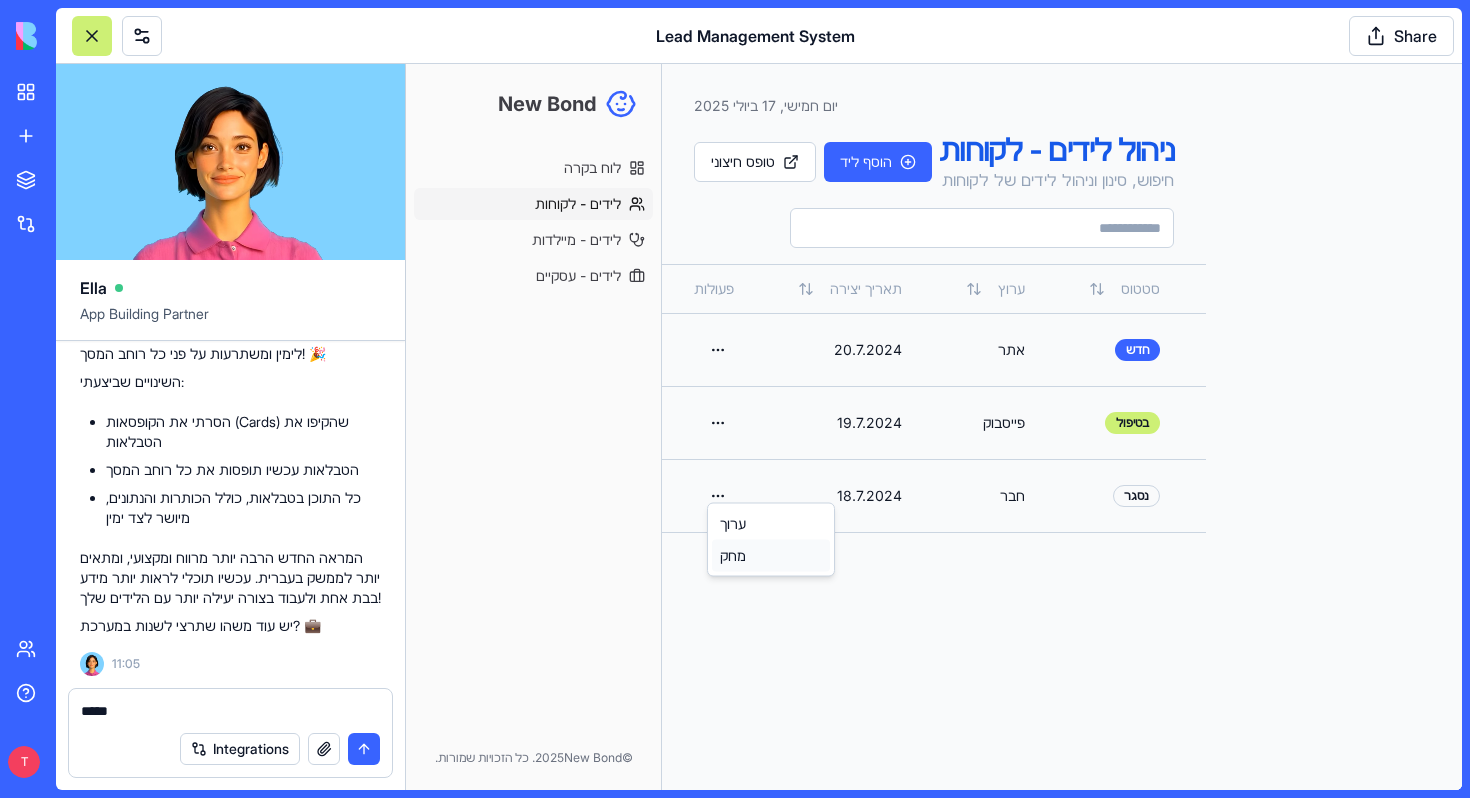 click on "מחק" at bounding box center (771, 556) 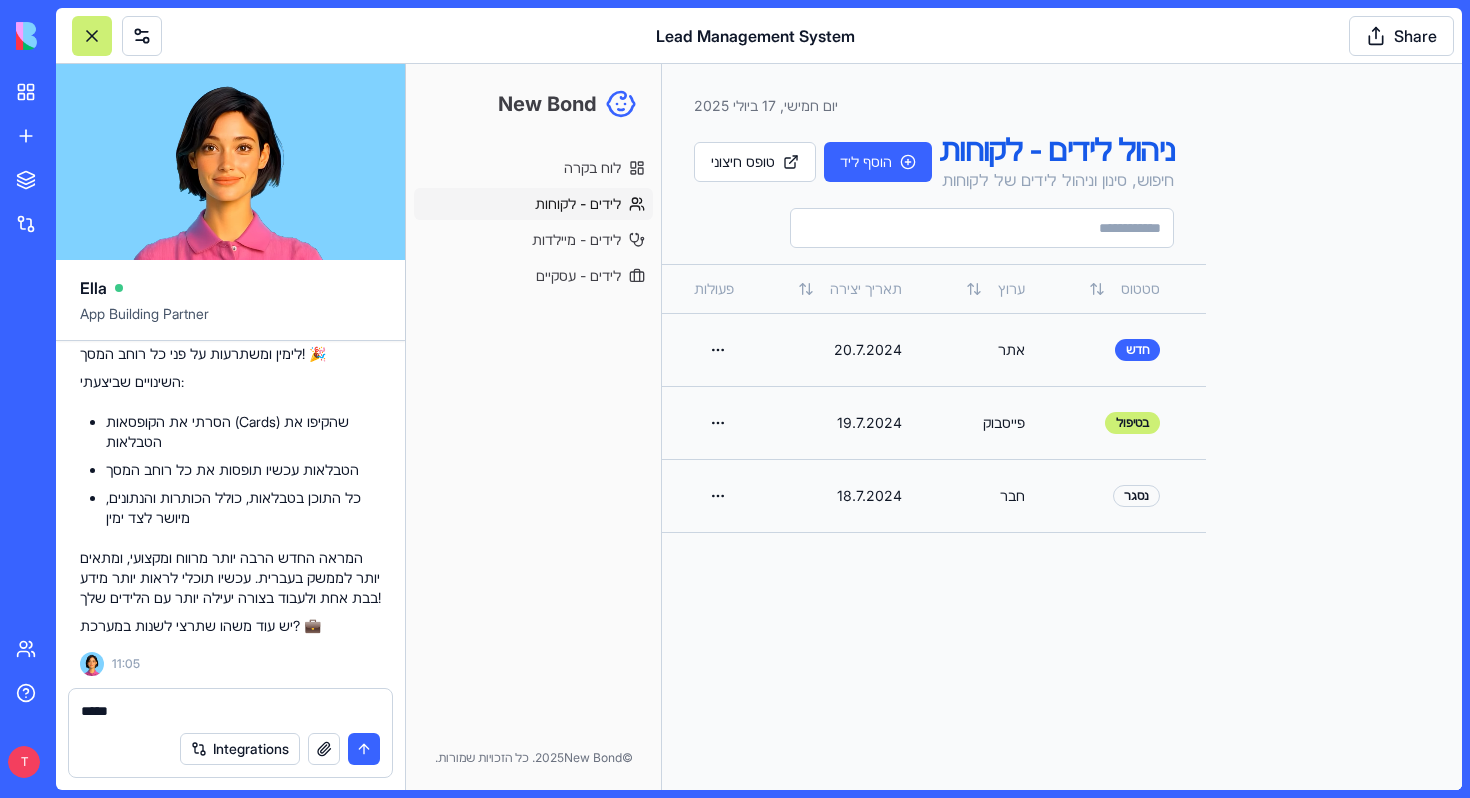 click on "****" at bounding box center [230, 705] 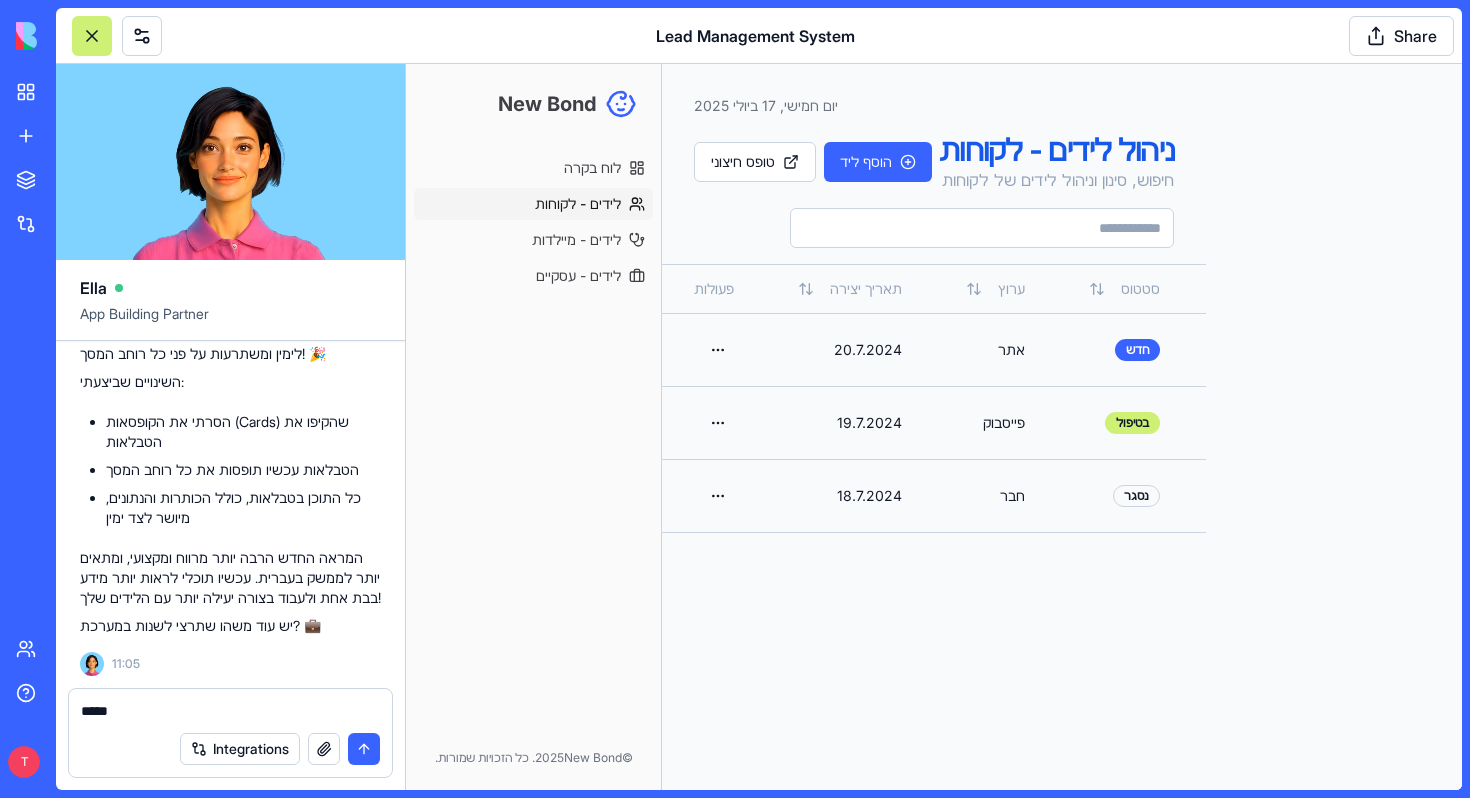click on "****" at bounding box center [230, 711] 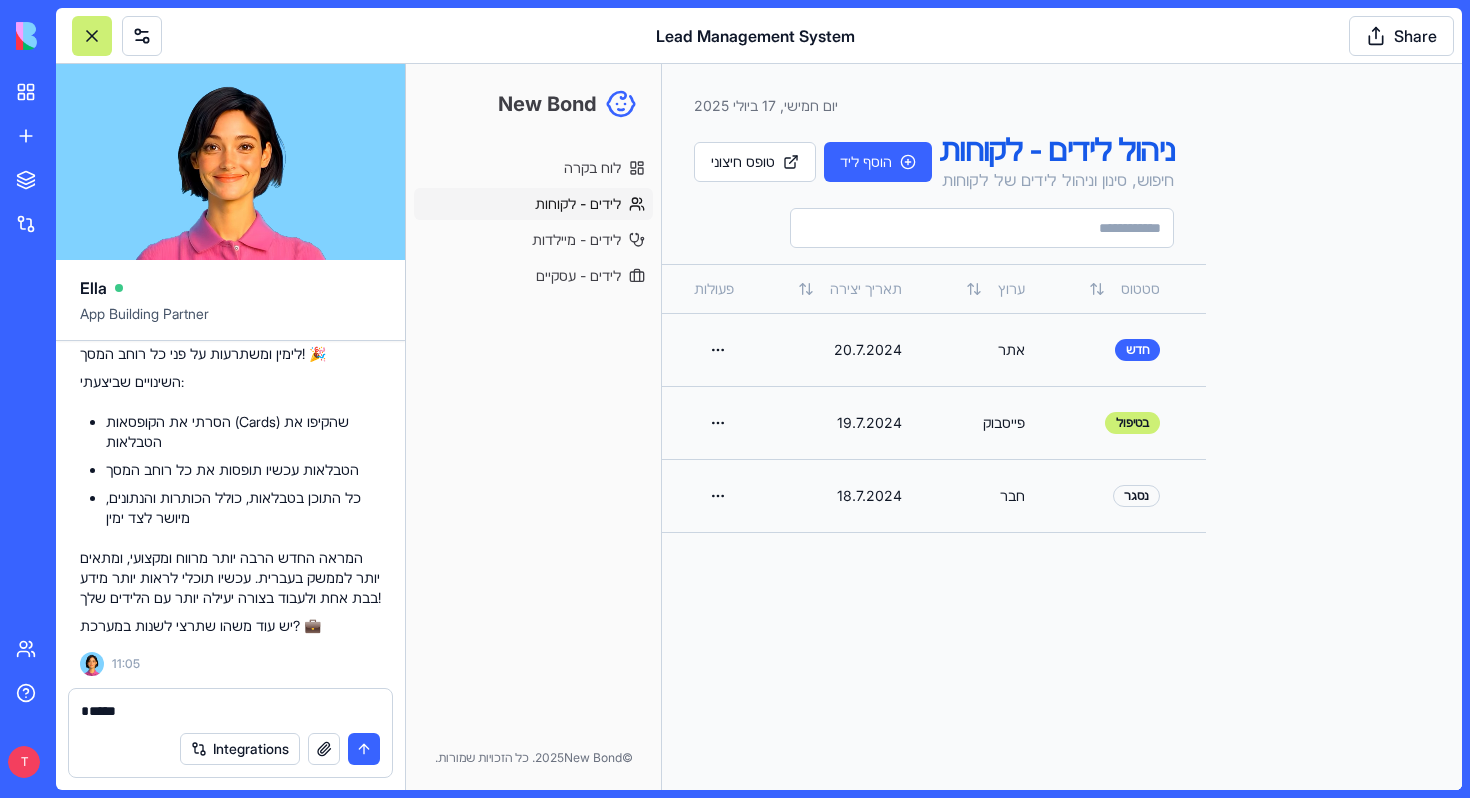 type on "****" 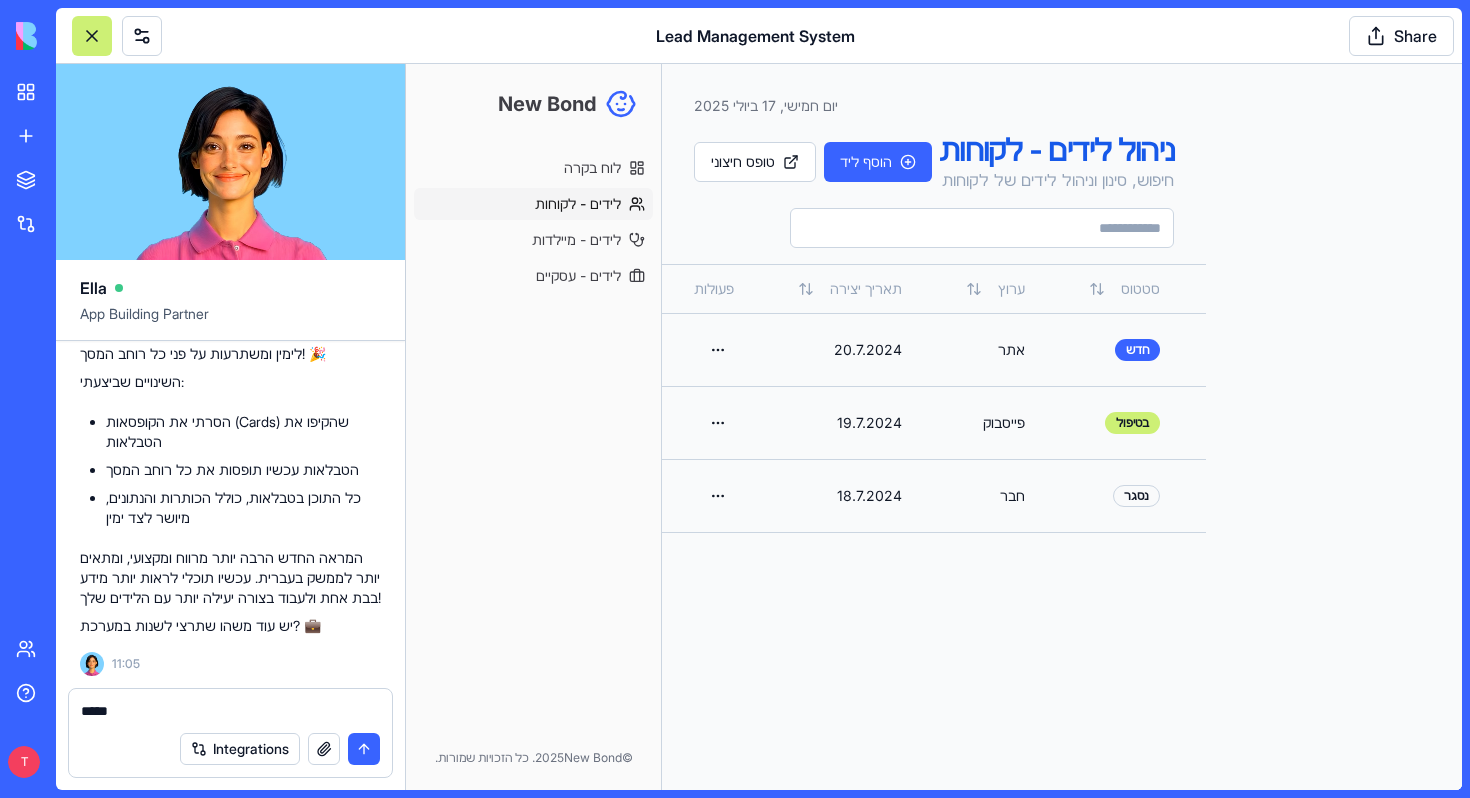 click on "****" at bounding box center (230, 711) 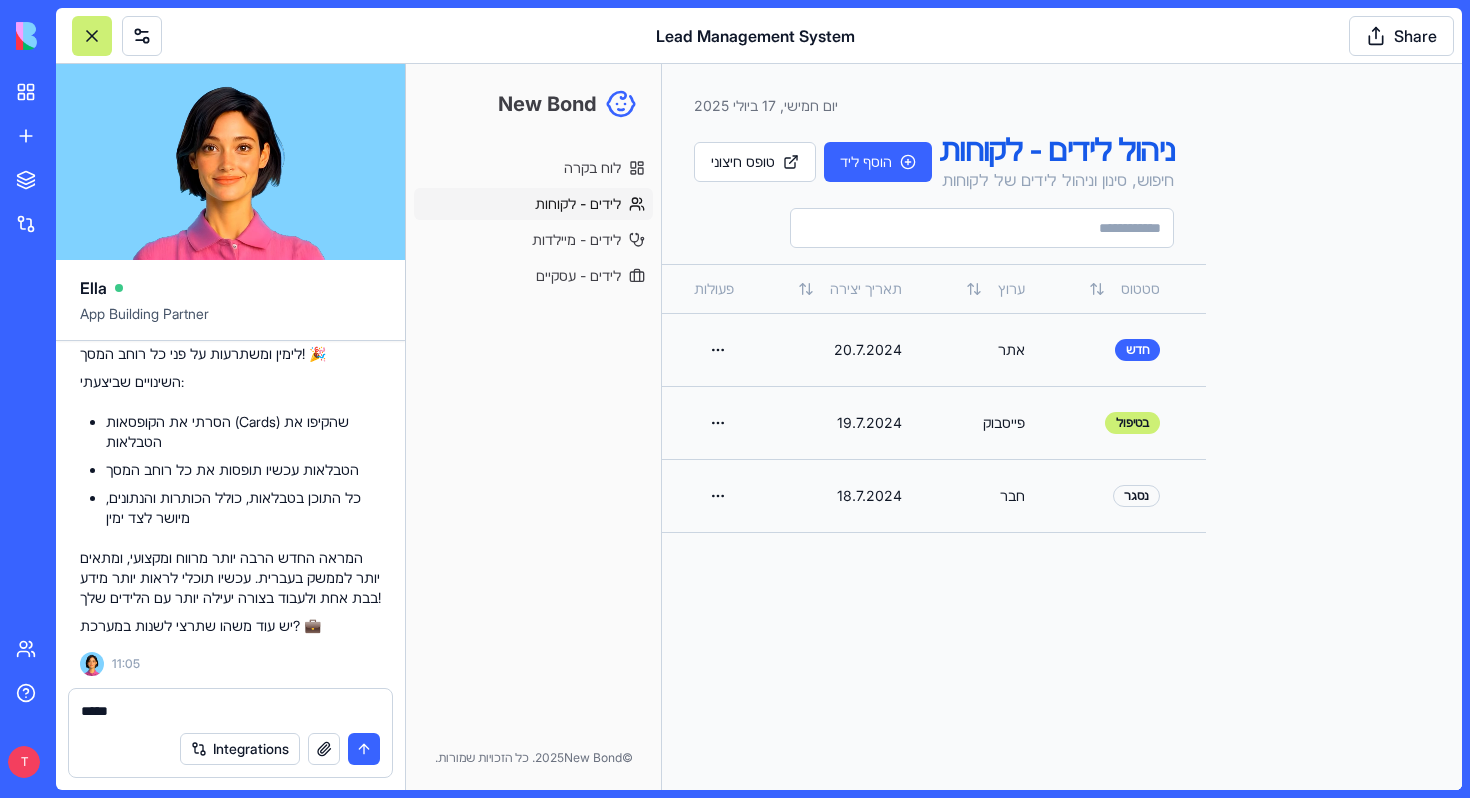 click on "****" at bounding box center (230, 711) 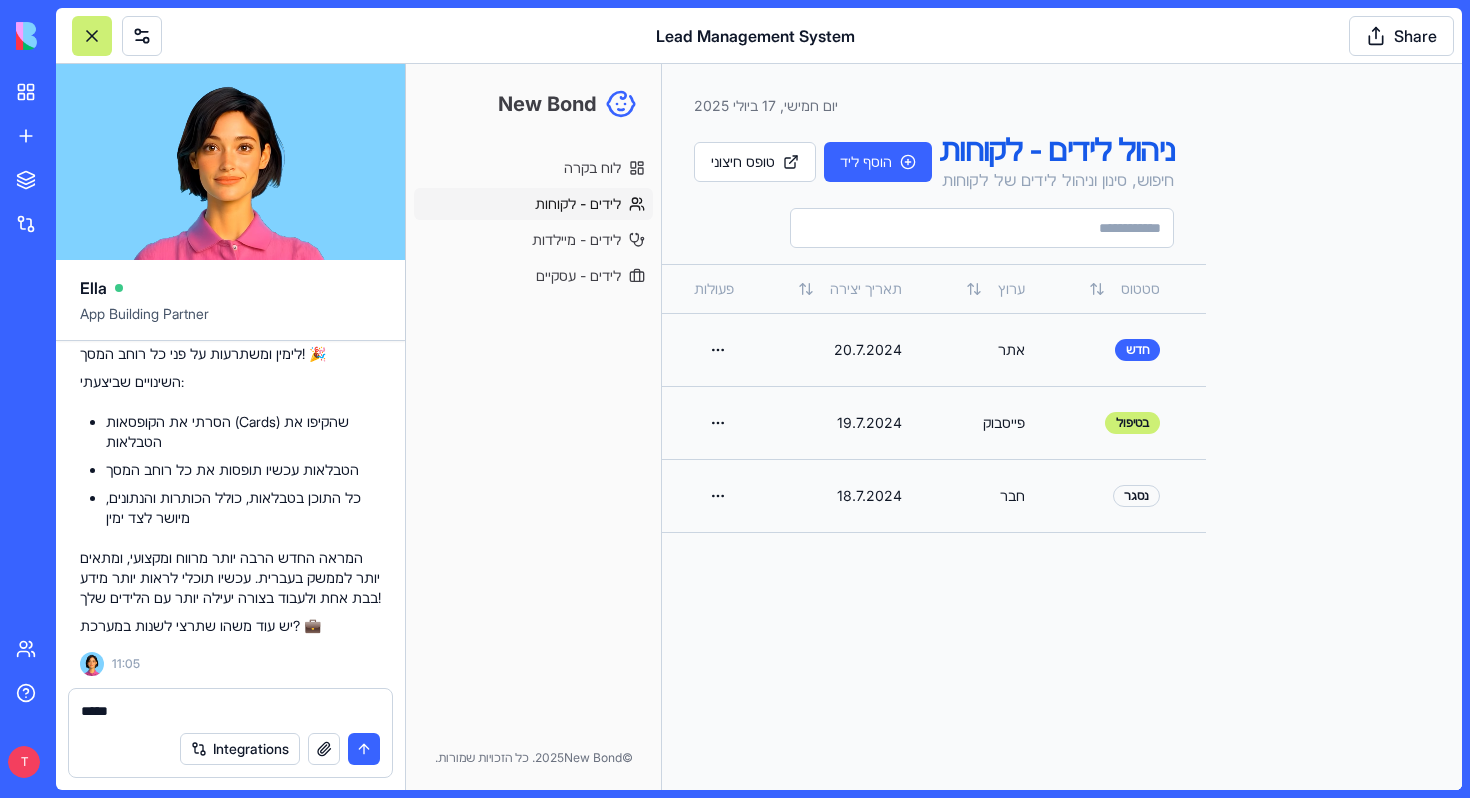 click on "****" at bounding box center [230, 711] 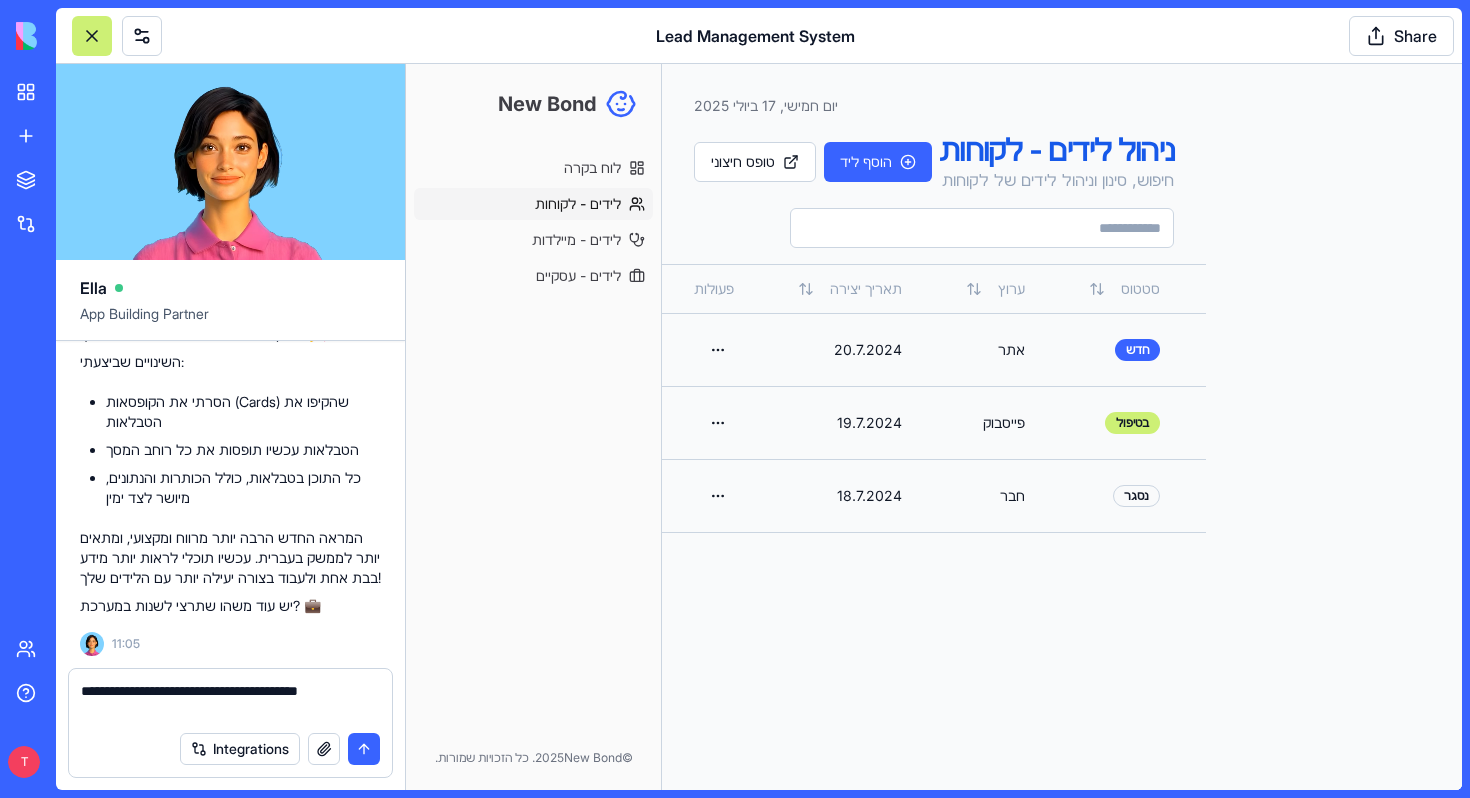 click on "**********" at bounding box center (230, 701) 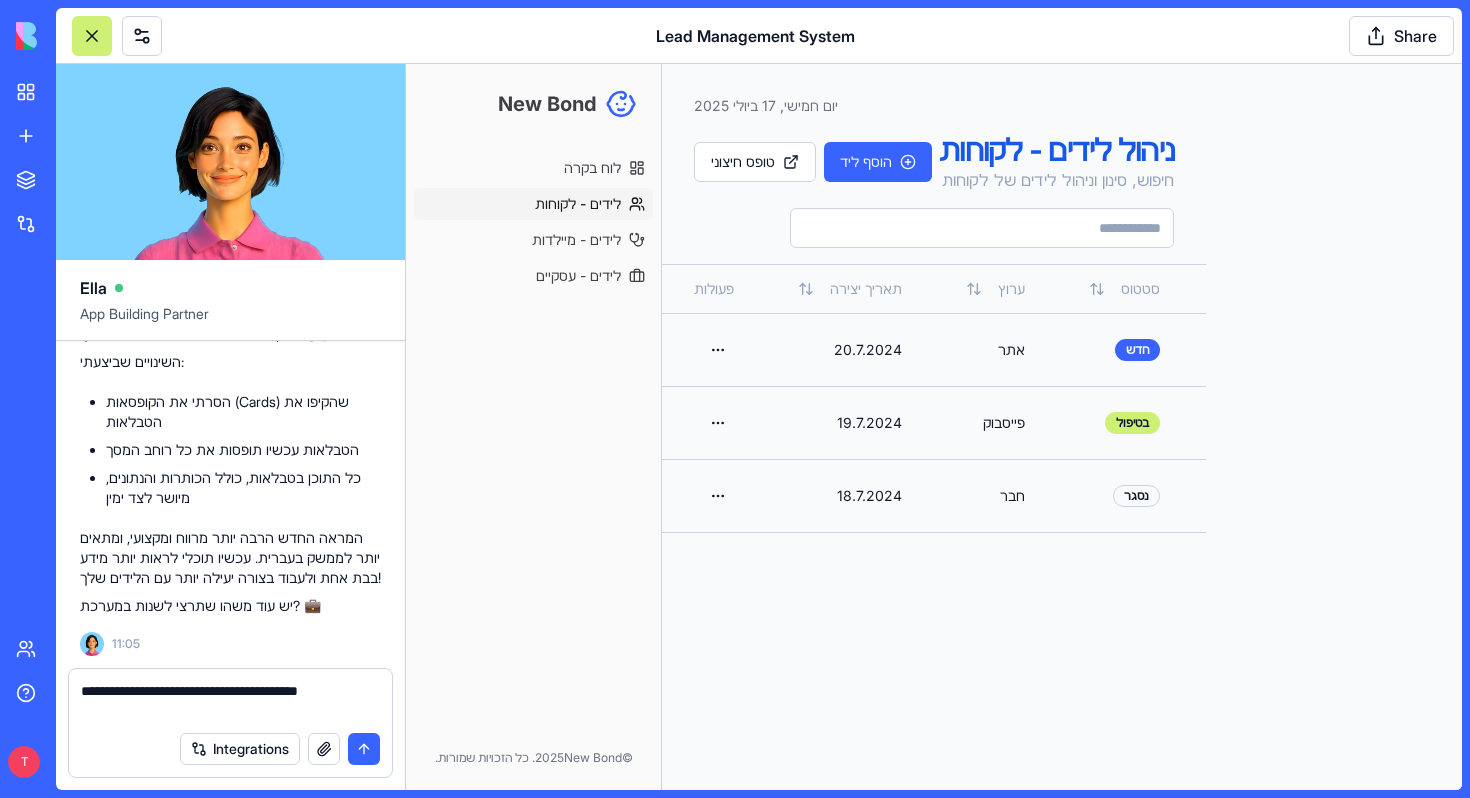 click on "**********" at bounding box center (230, 701) 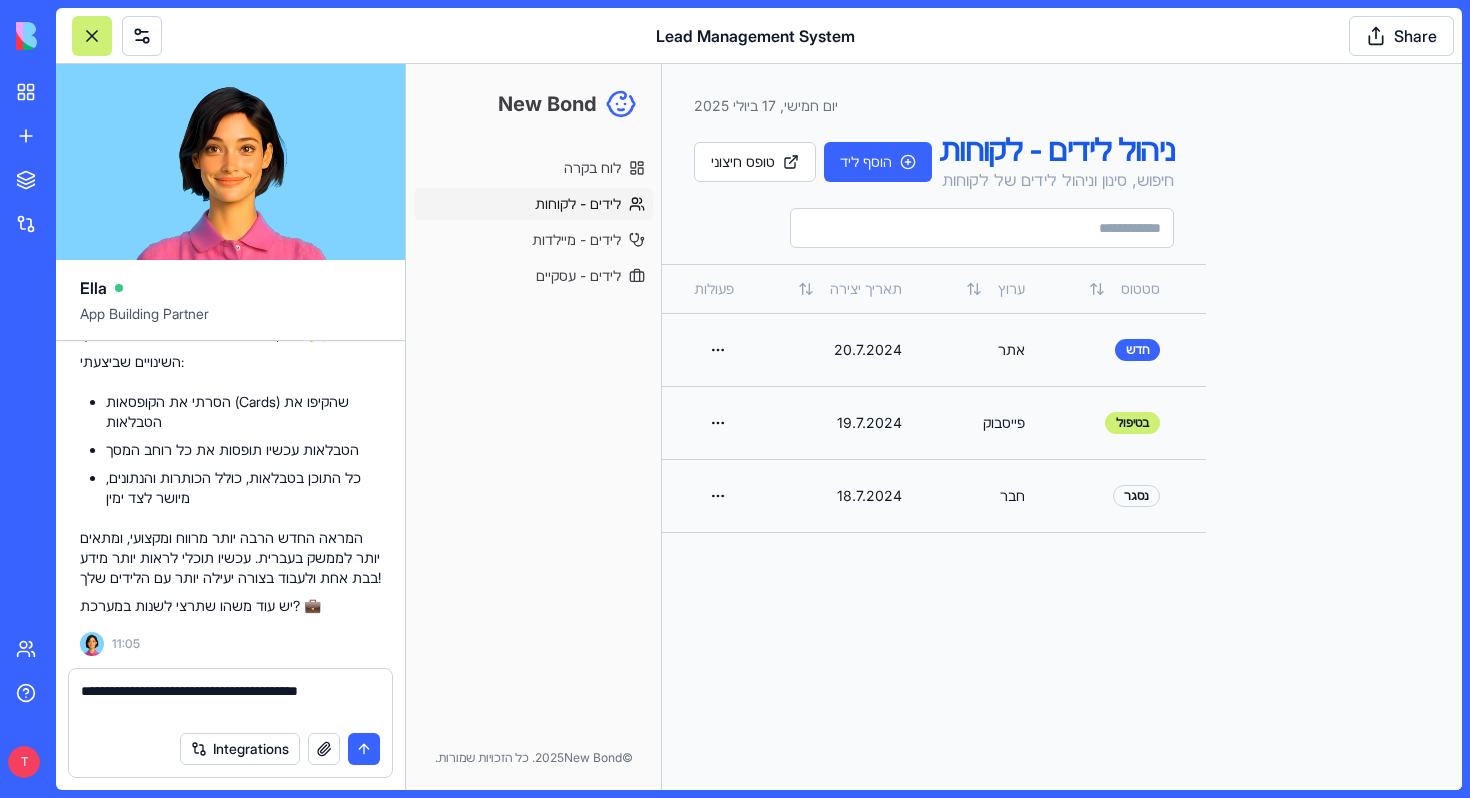 click on "**********" at bounding box center [230, 701] 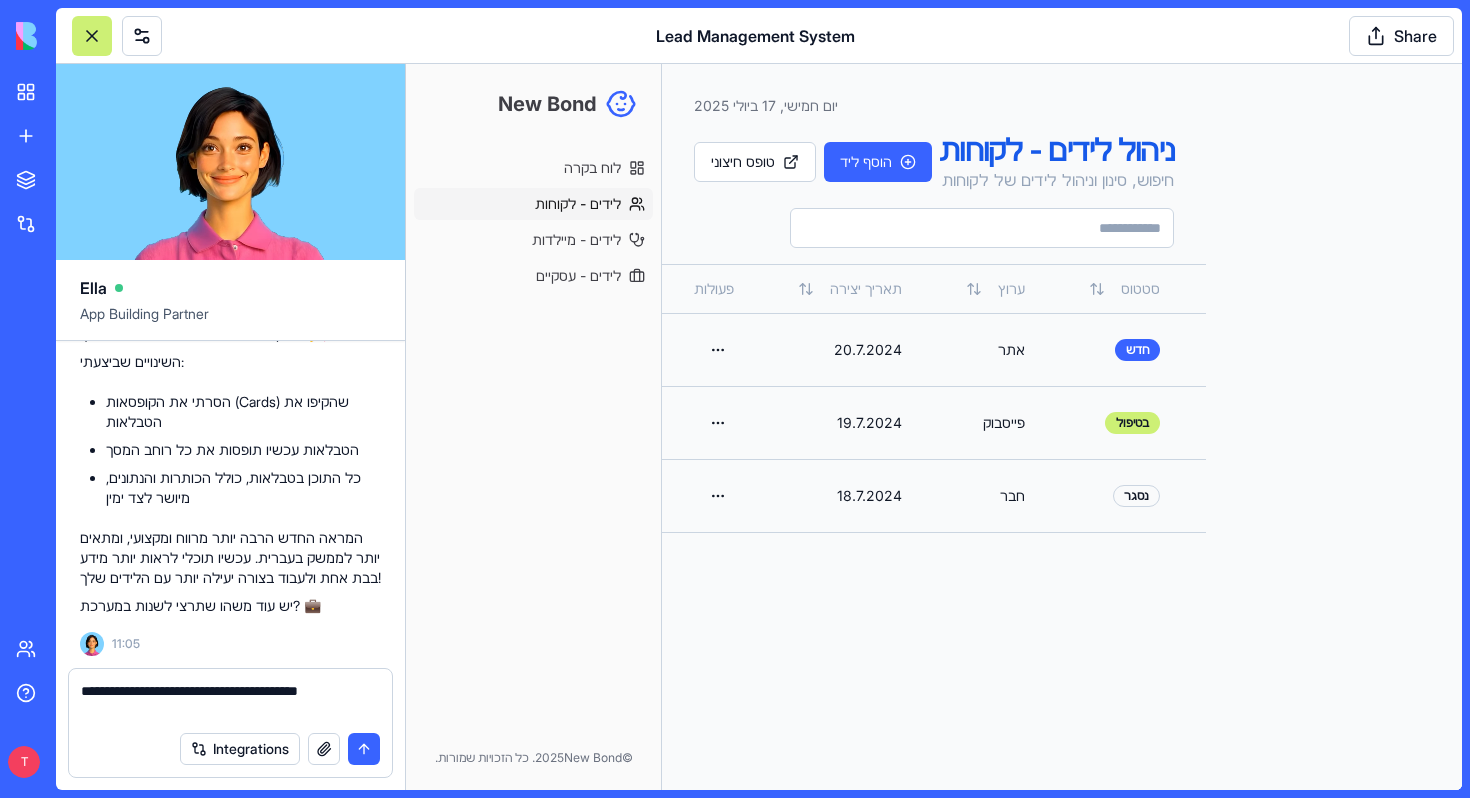 click on "**********" at bounding box center (230, 701) 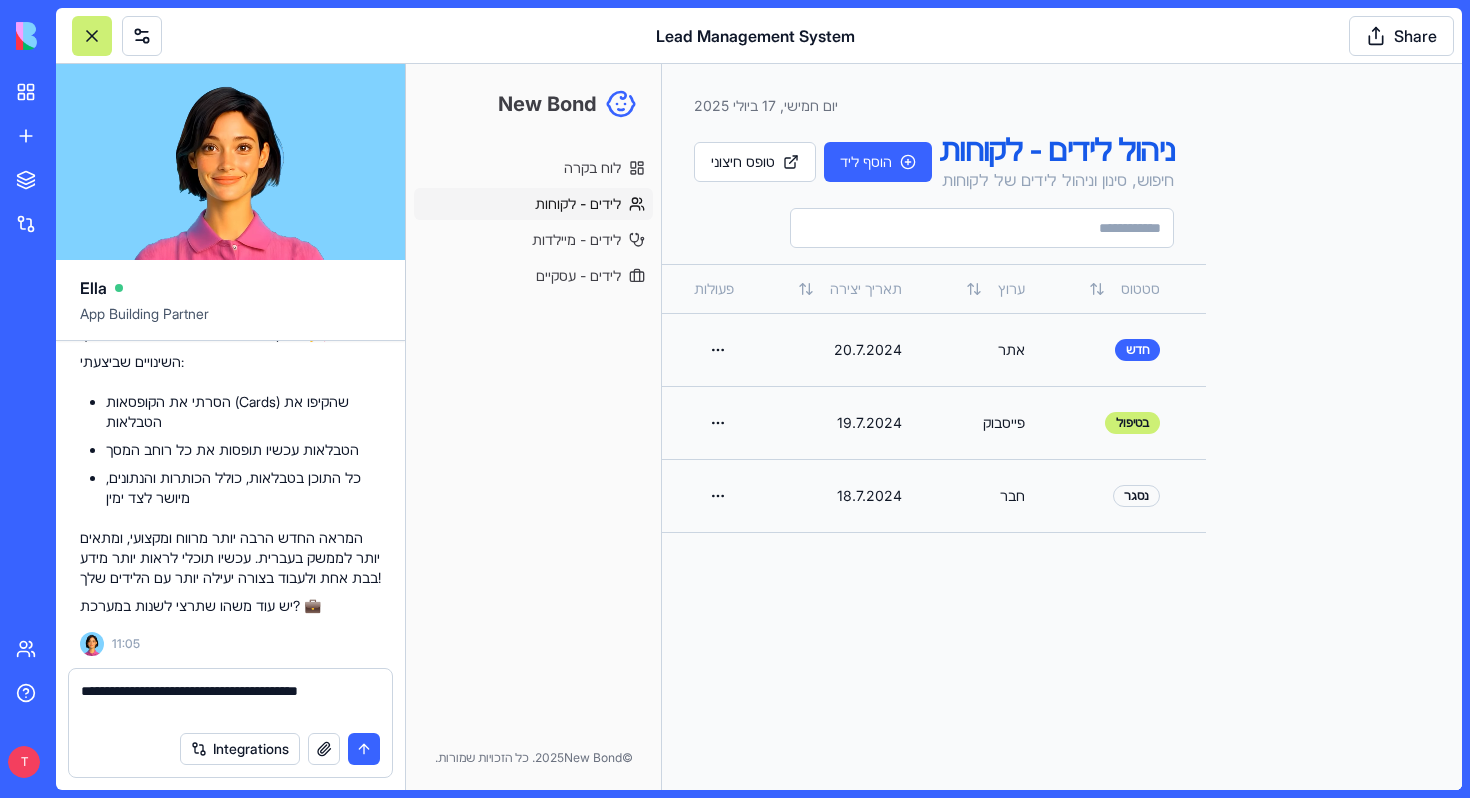 click on "**********" at bounding box center [230, 701] 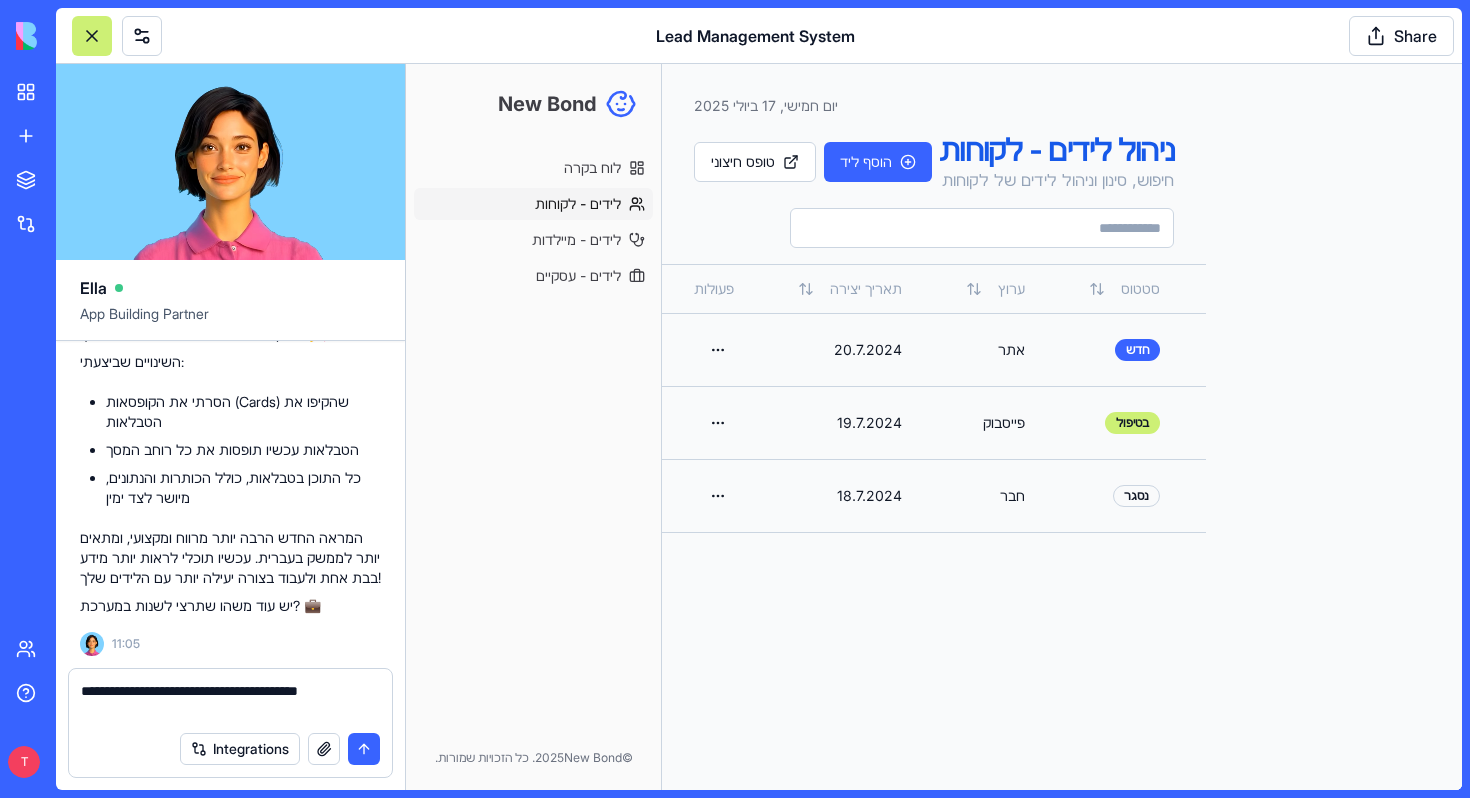 click on "**********" at bounding box center [230, 701] 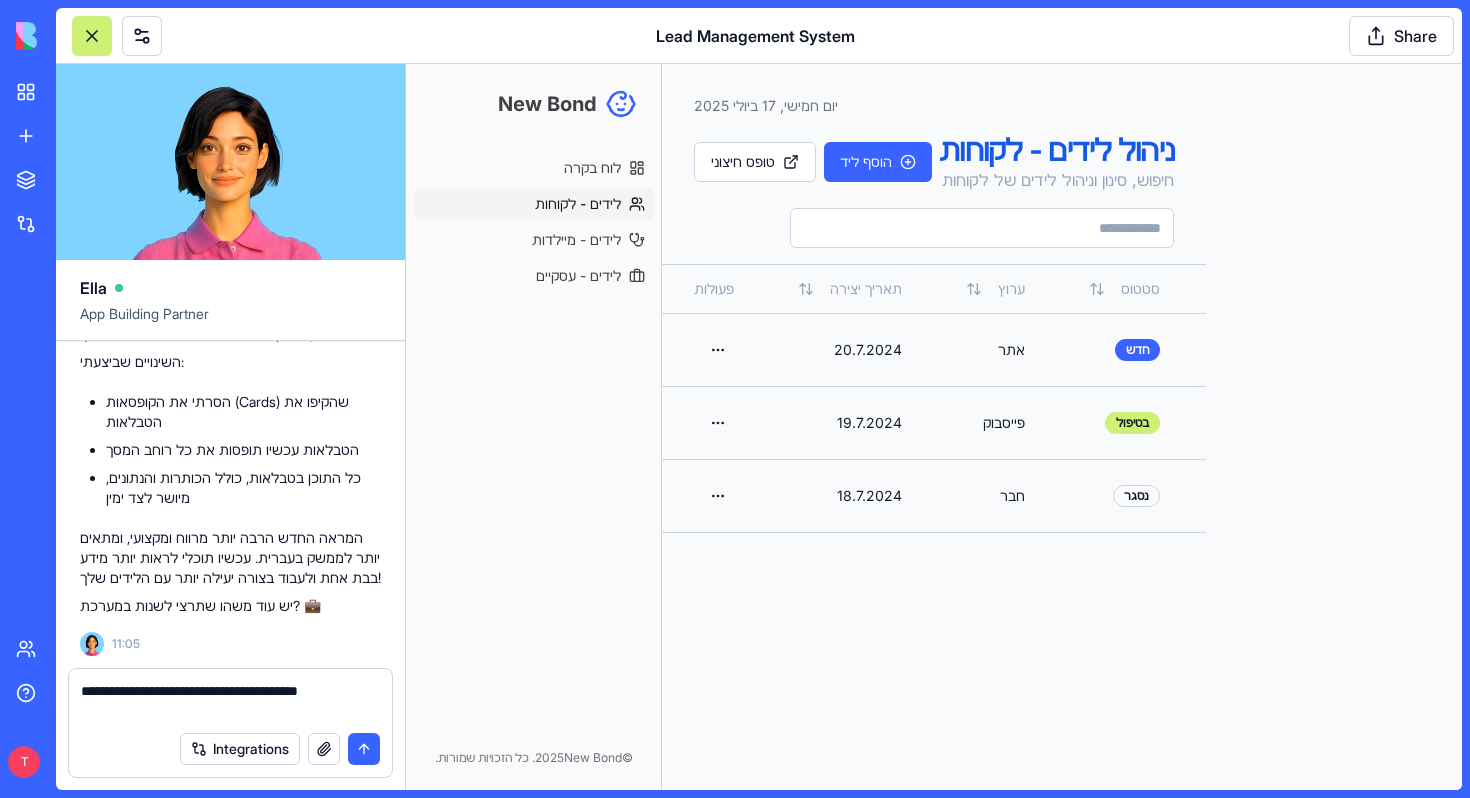 click on "**********" at bounding box center [230, 701] 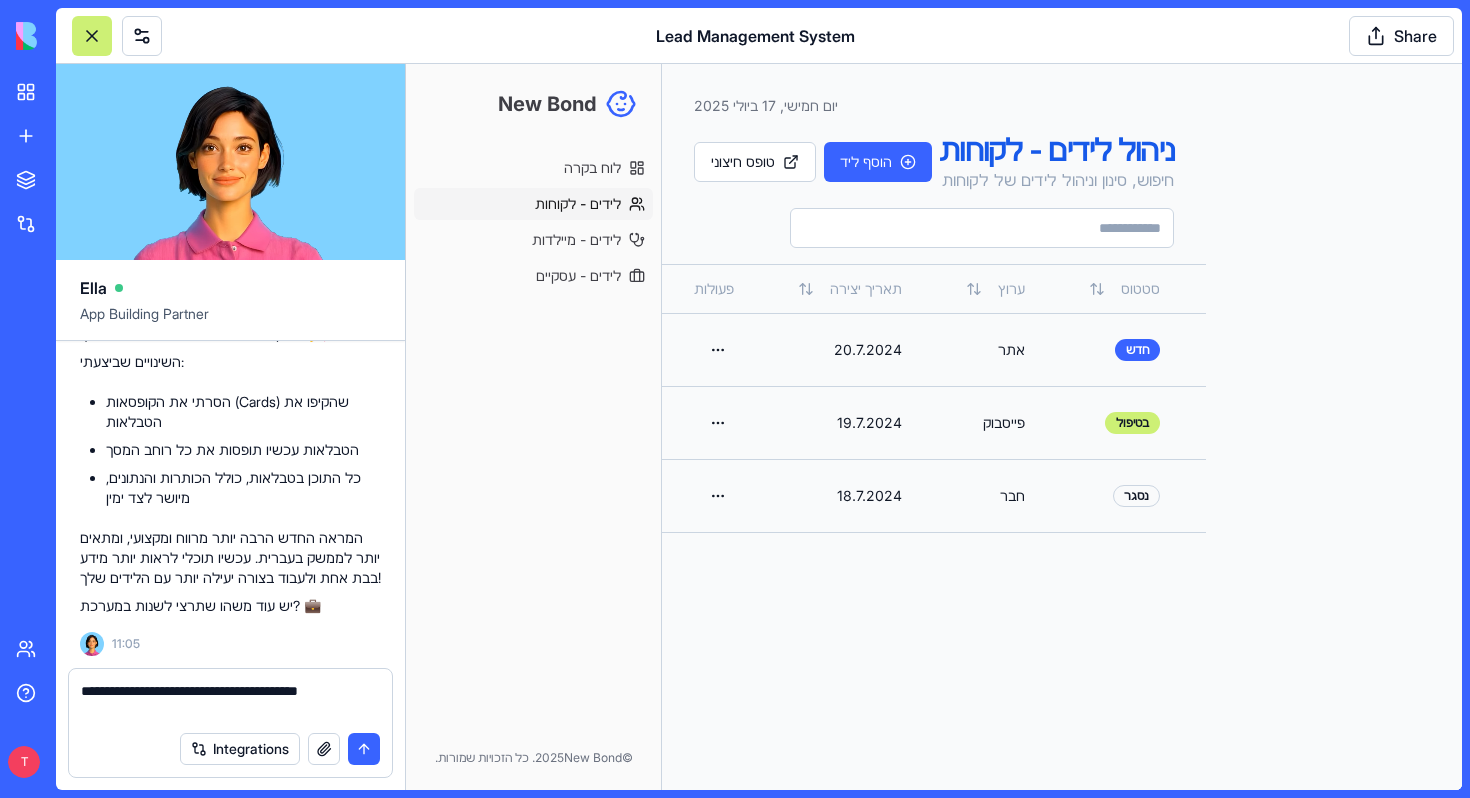 click on "**********" at bounding box center [230, 701] 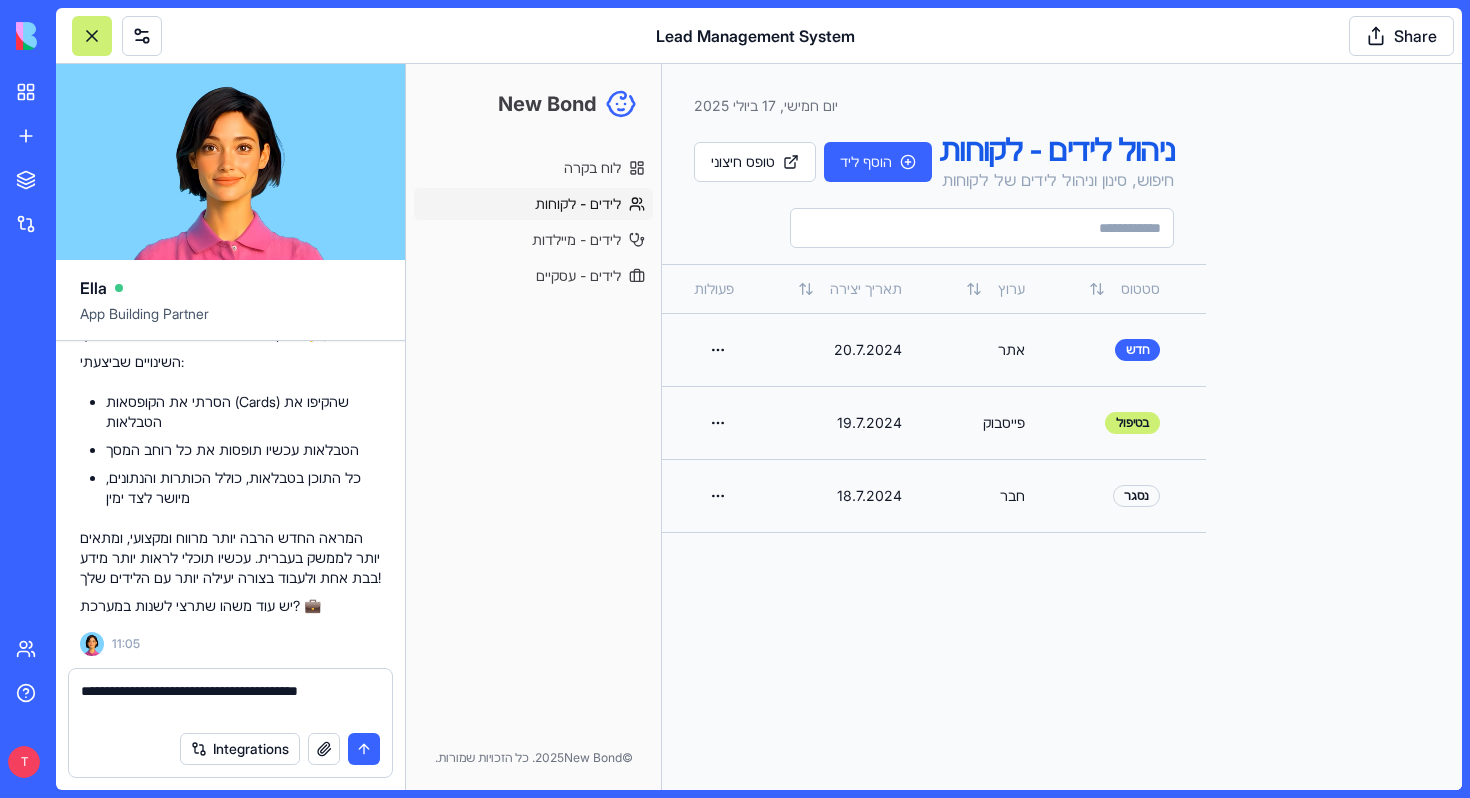 drag, startPoint x: 214, startPoint y: 688, endPoint x: 262, endPoint y: 688, distance: 48 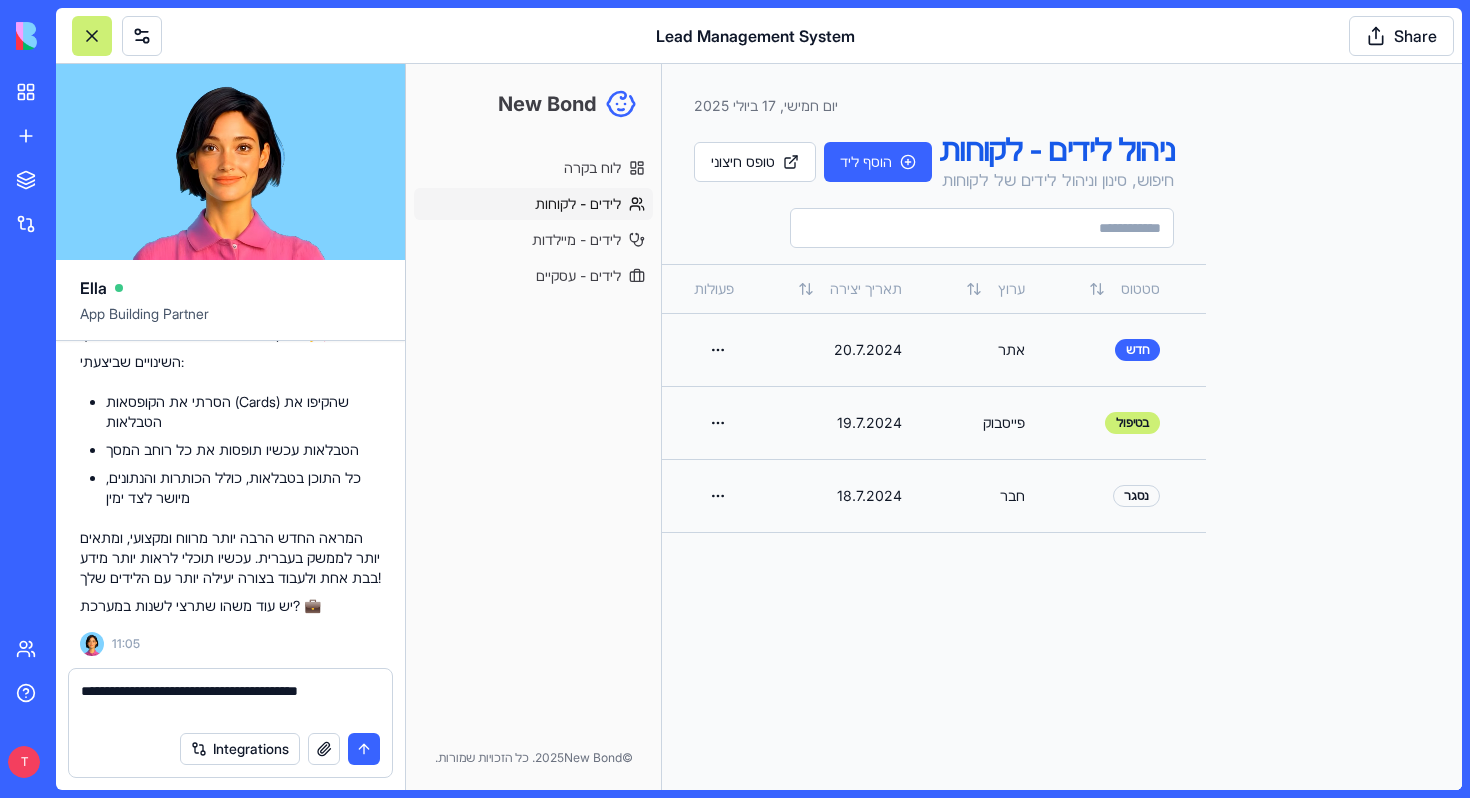 click on "**********" at bounding box center (230, 701) 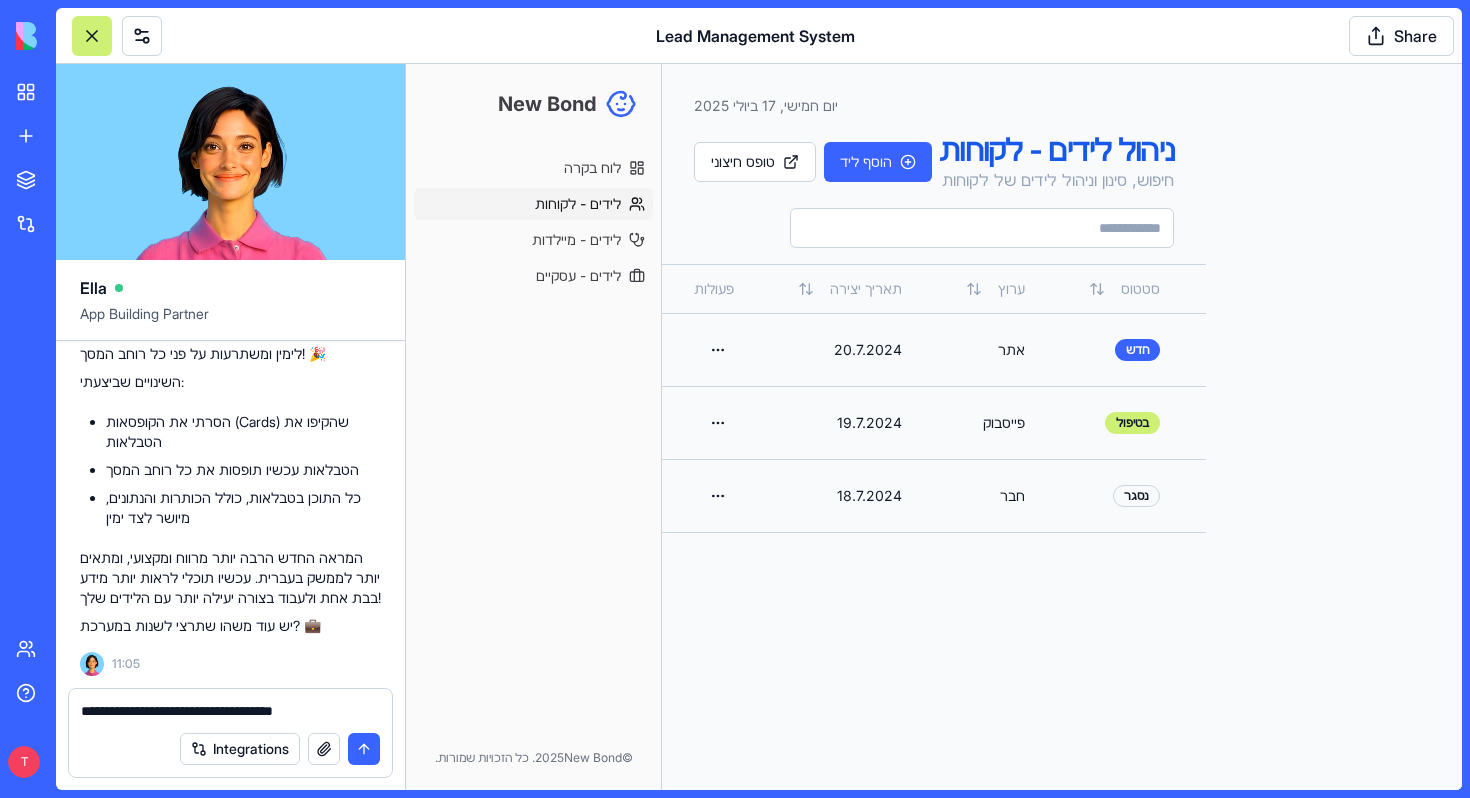 click on "**********" at bounding box center (230, 711) 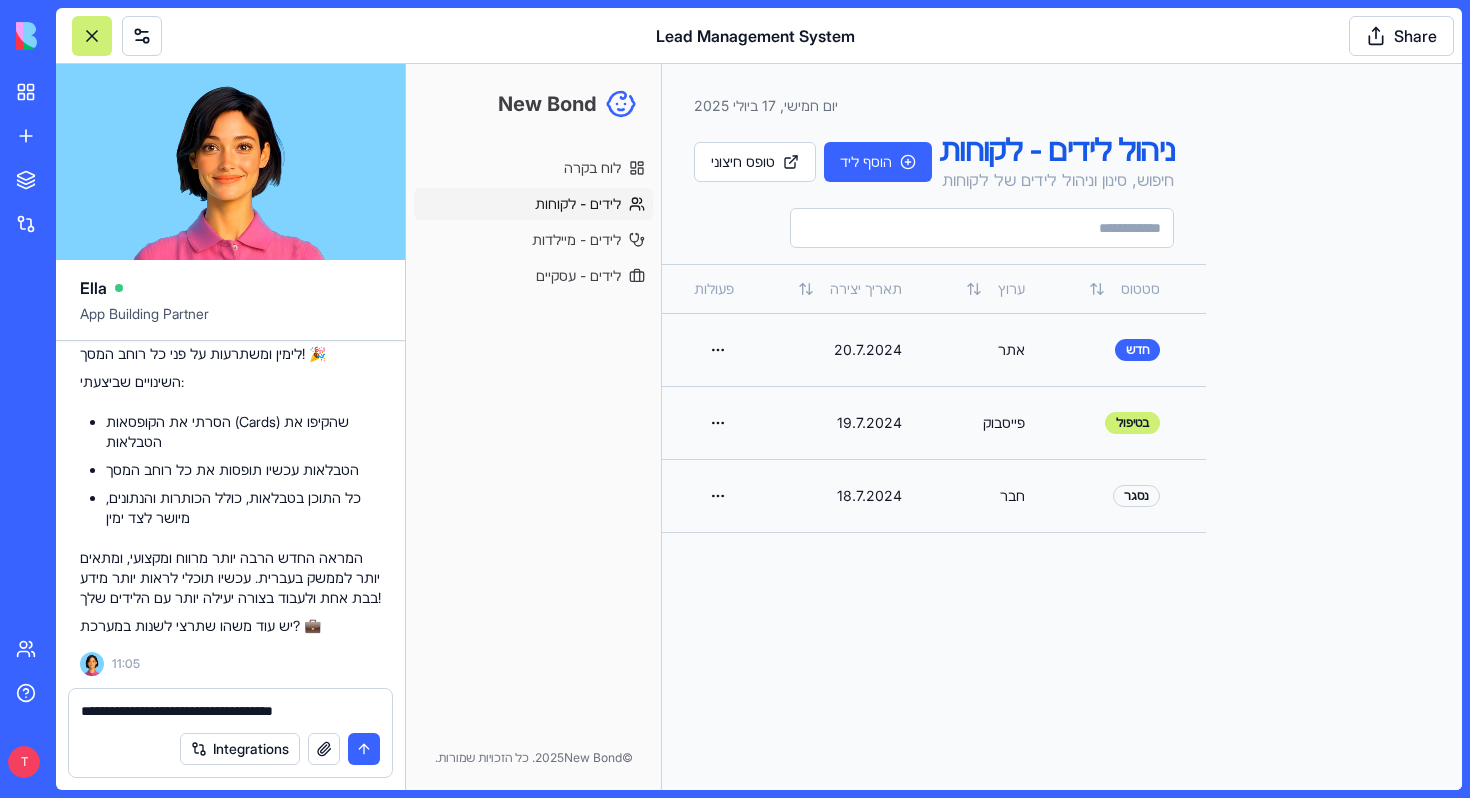click on "**********" at bounding box center (230, 711) 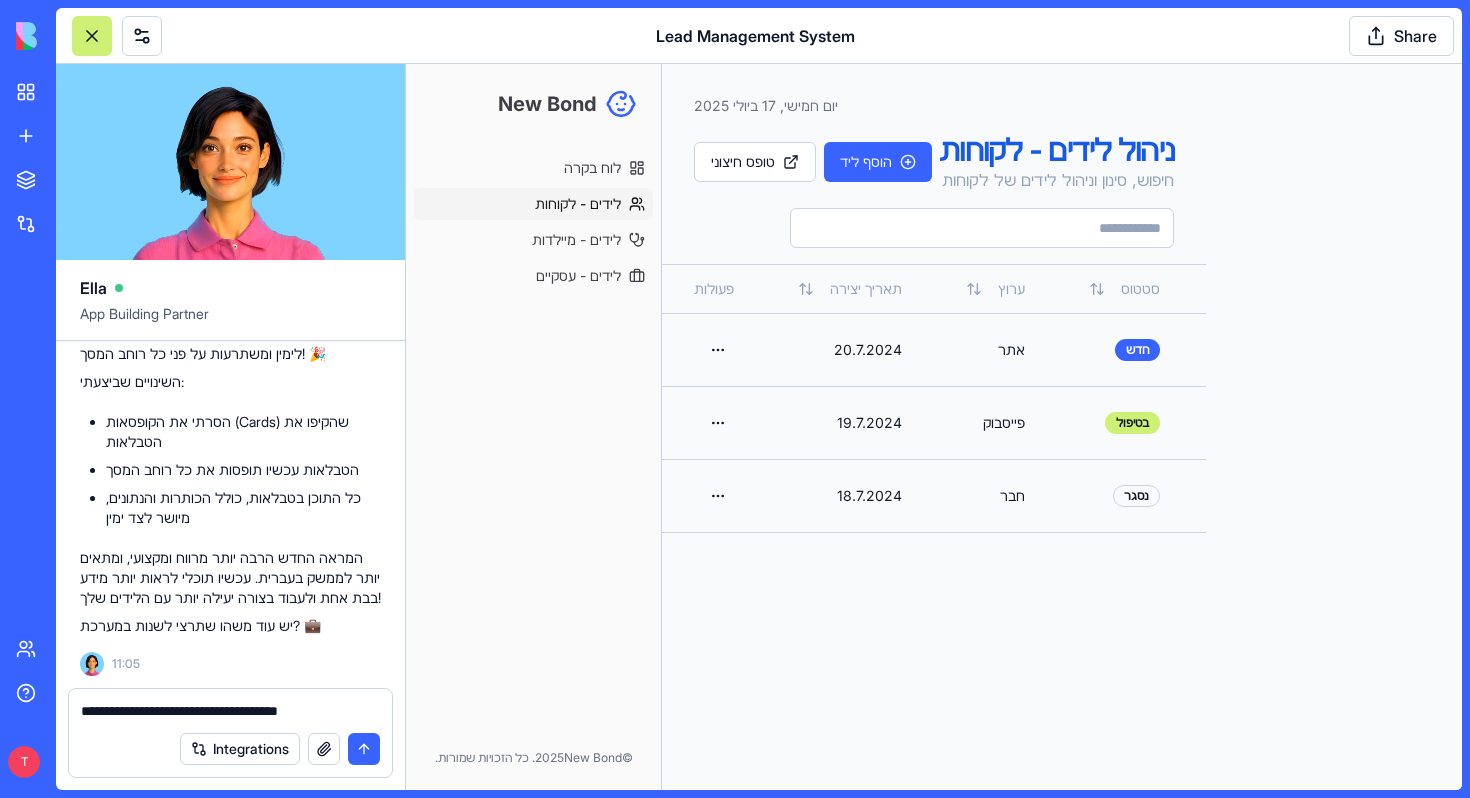 type on "**********" 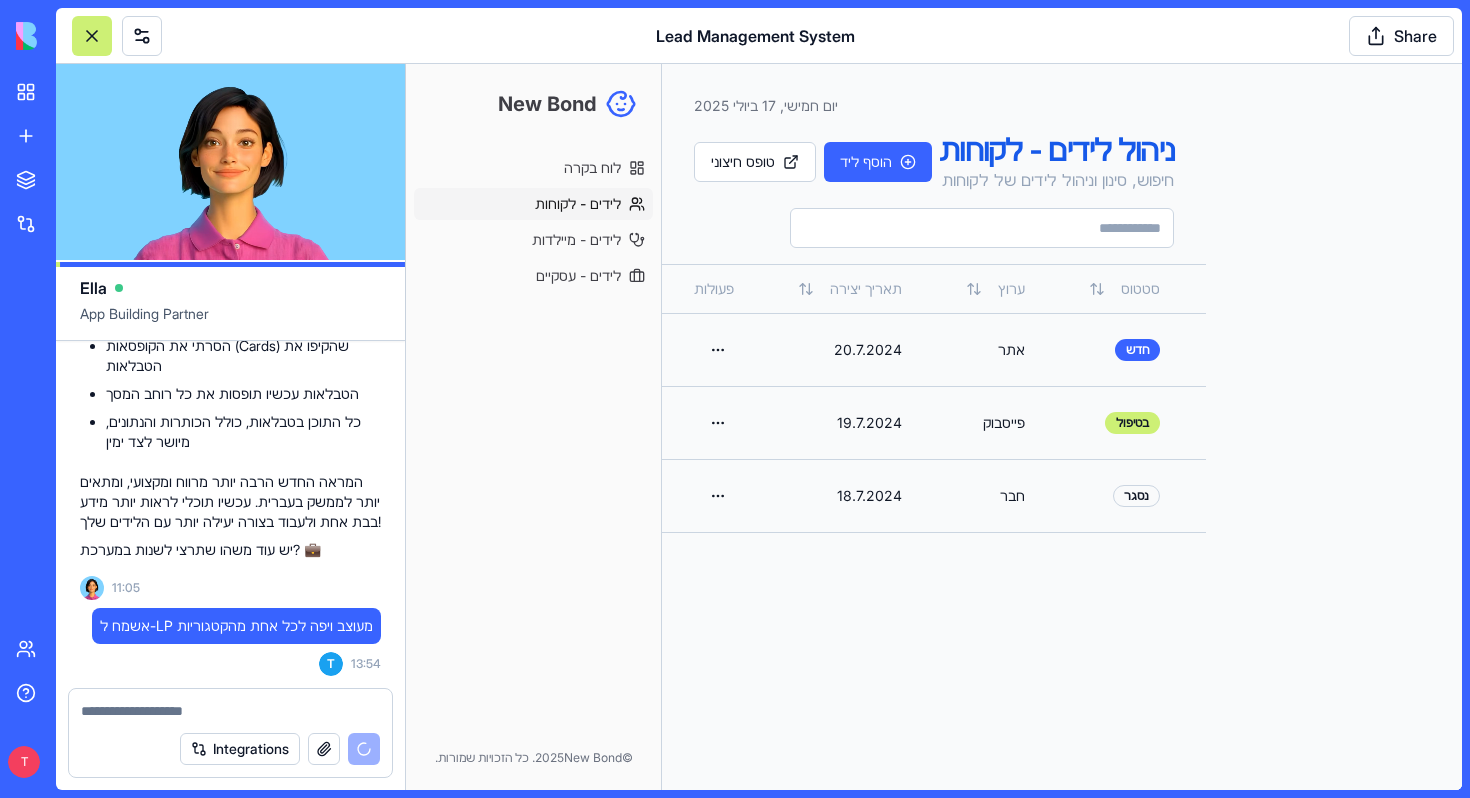 scroll, scrollTop: 11405, scrollLeft: 0, axis: vertical 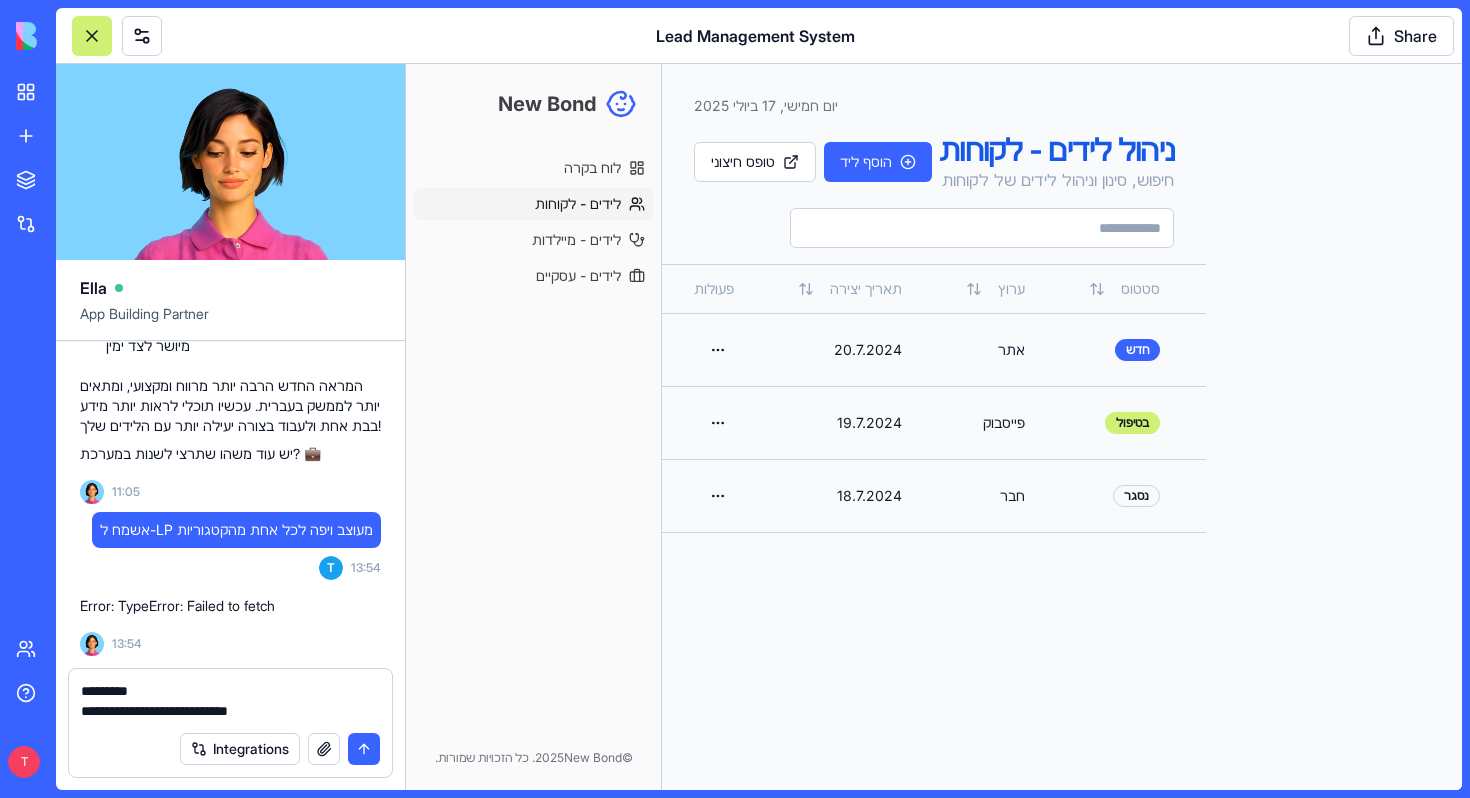 type on "**********" 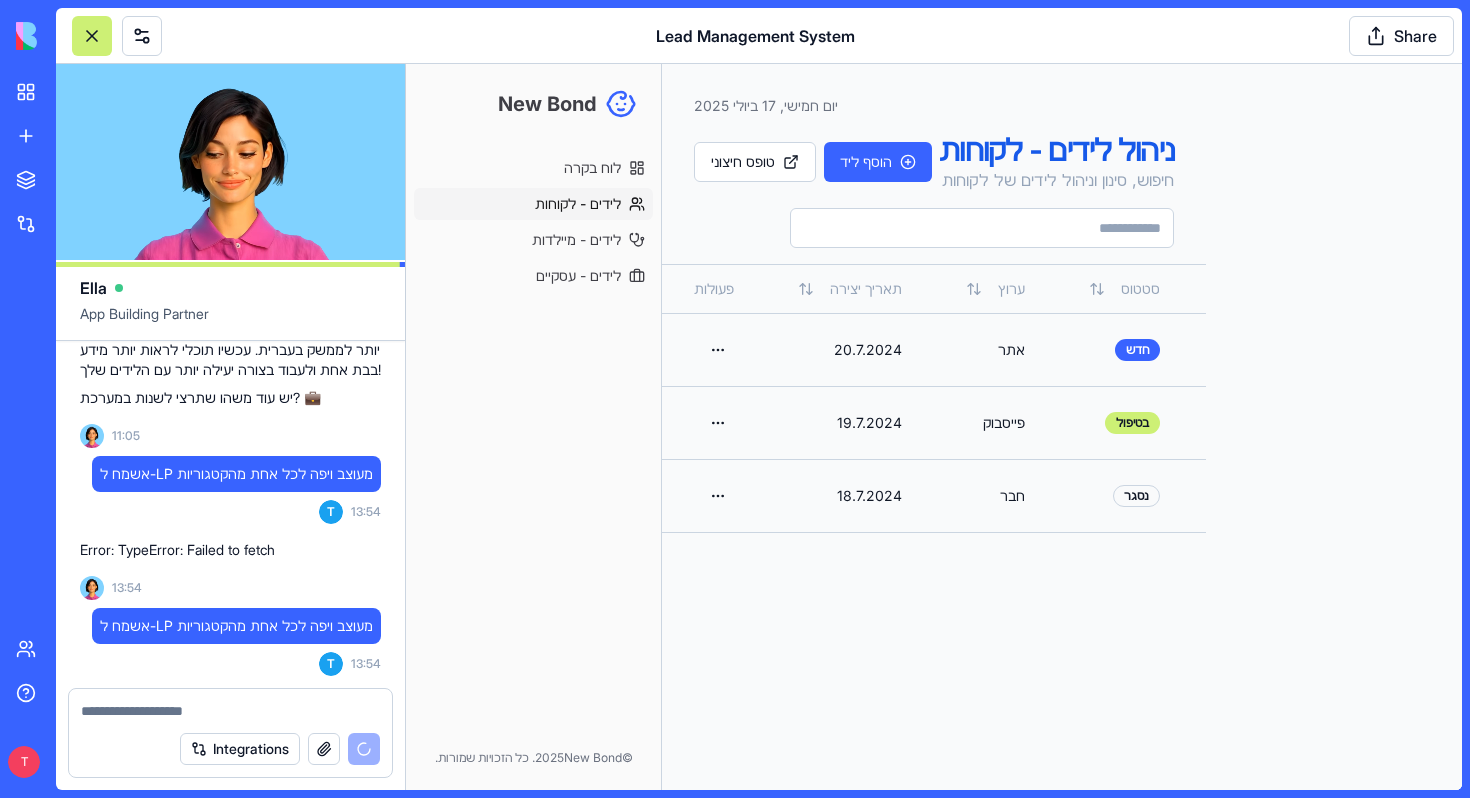scroll, scrollTop: 11557, scrollLeft: 0, axis: vertical 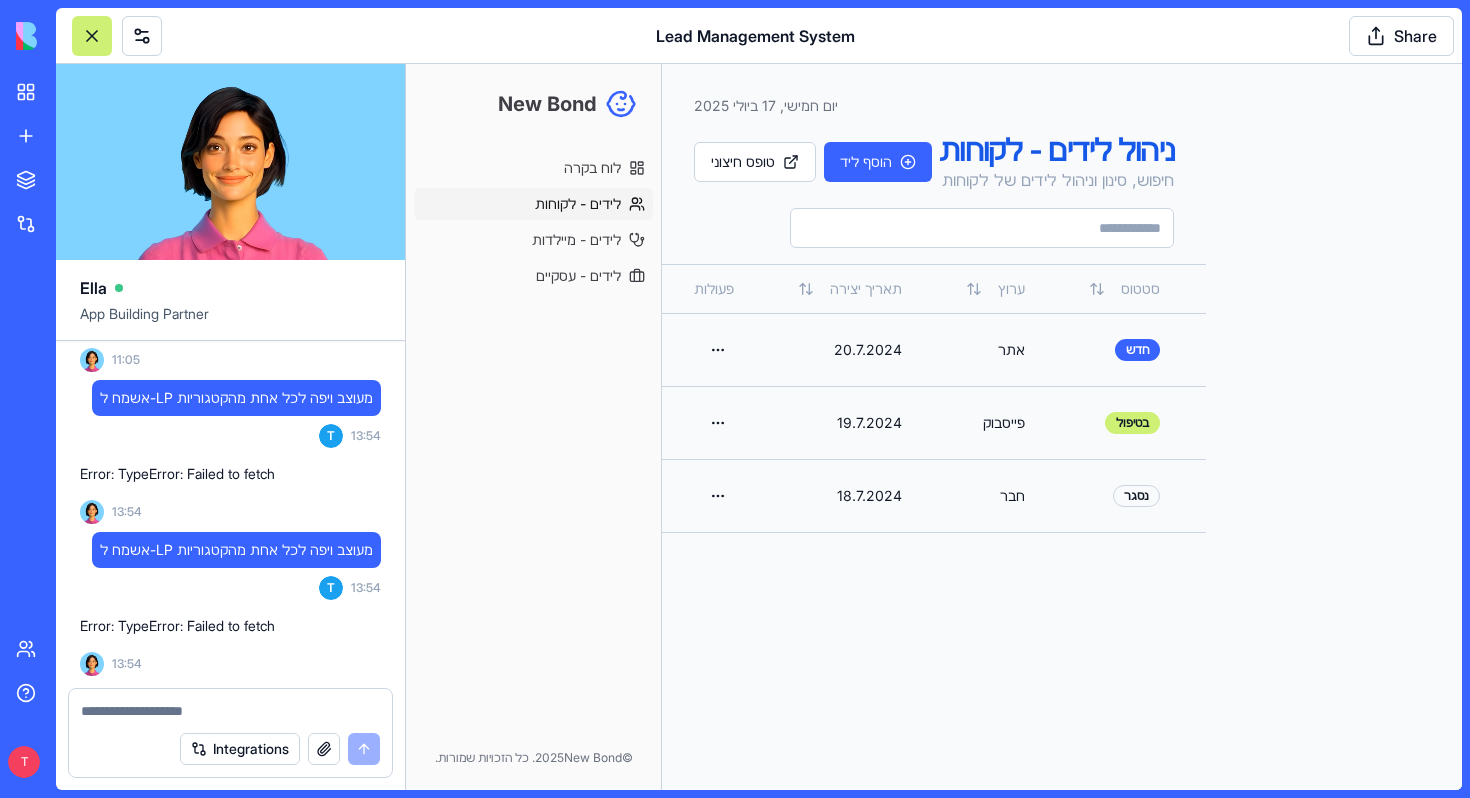 type 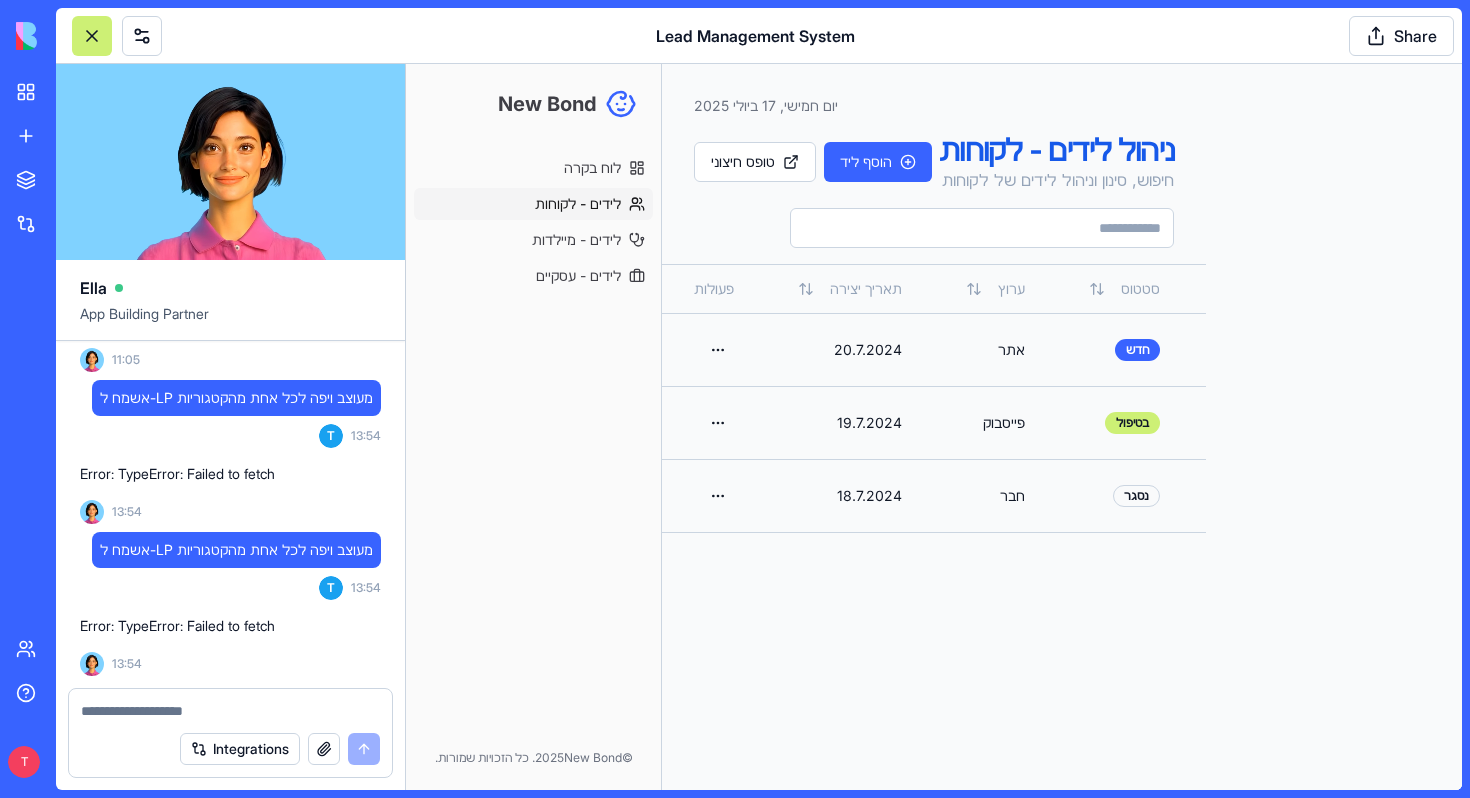 click on "אשמח ל-LP
מעוצב ויפה לכל אחת מהקטגוריות" at bounding box center (236, 550) 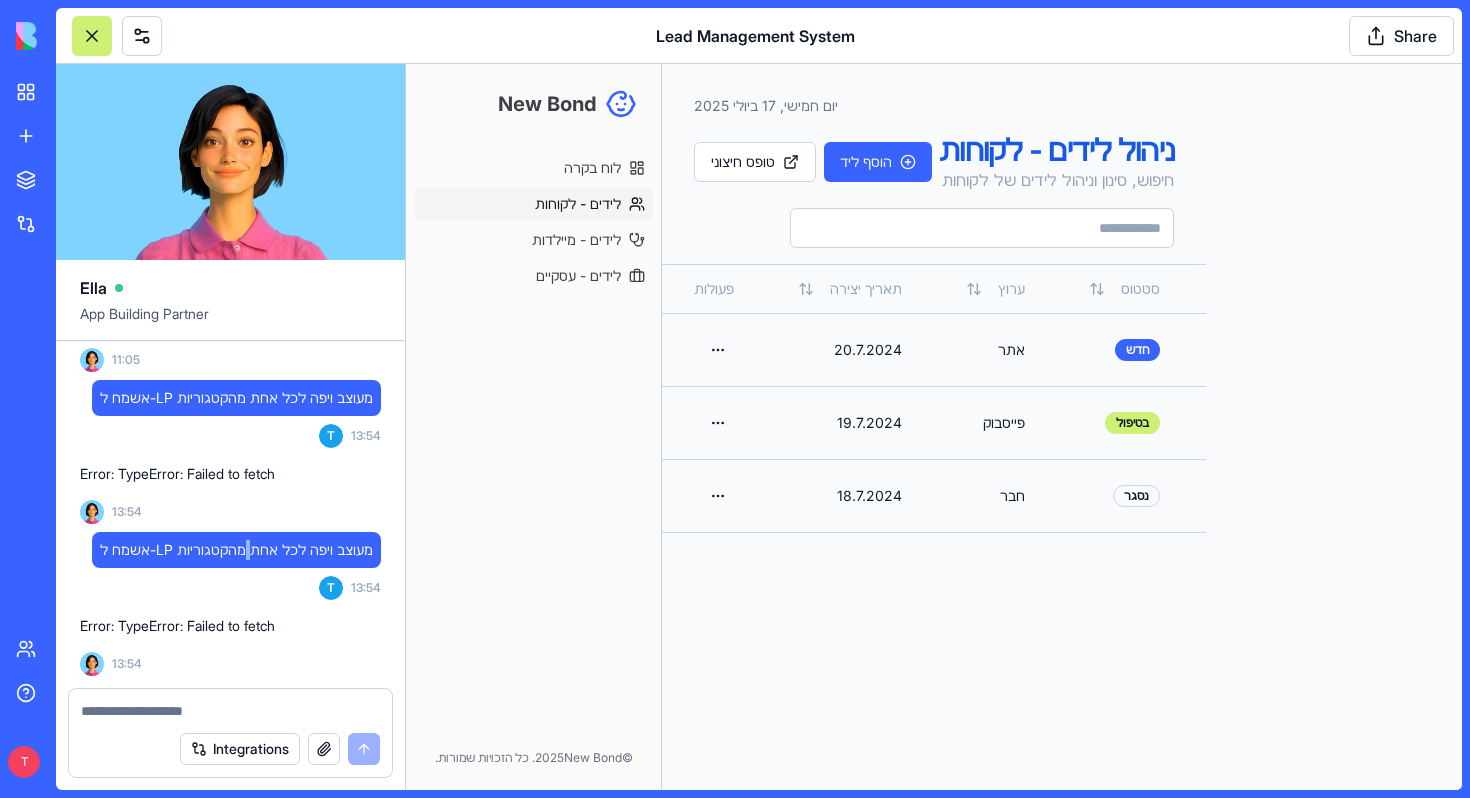click on "אשמח ל-LP
מעוצב ויפה לכל אחת מהקטגוריות" at bounding box center (236, 550) 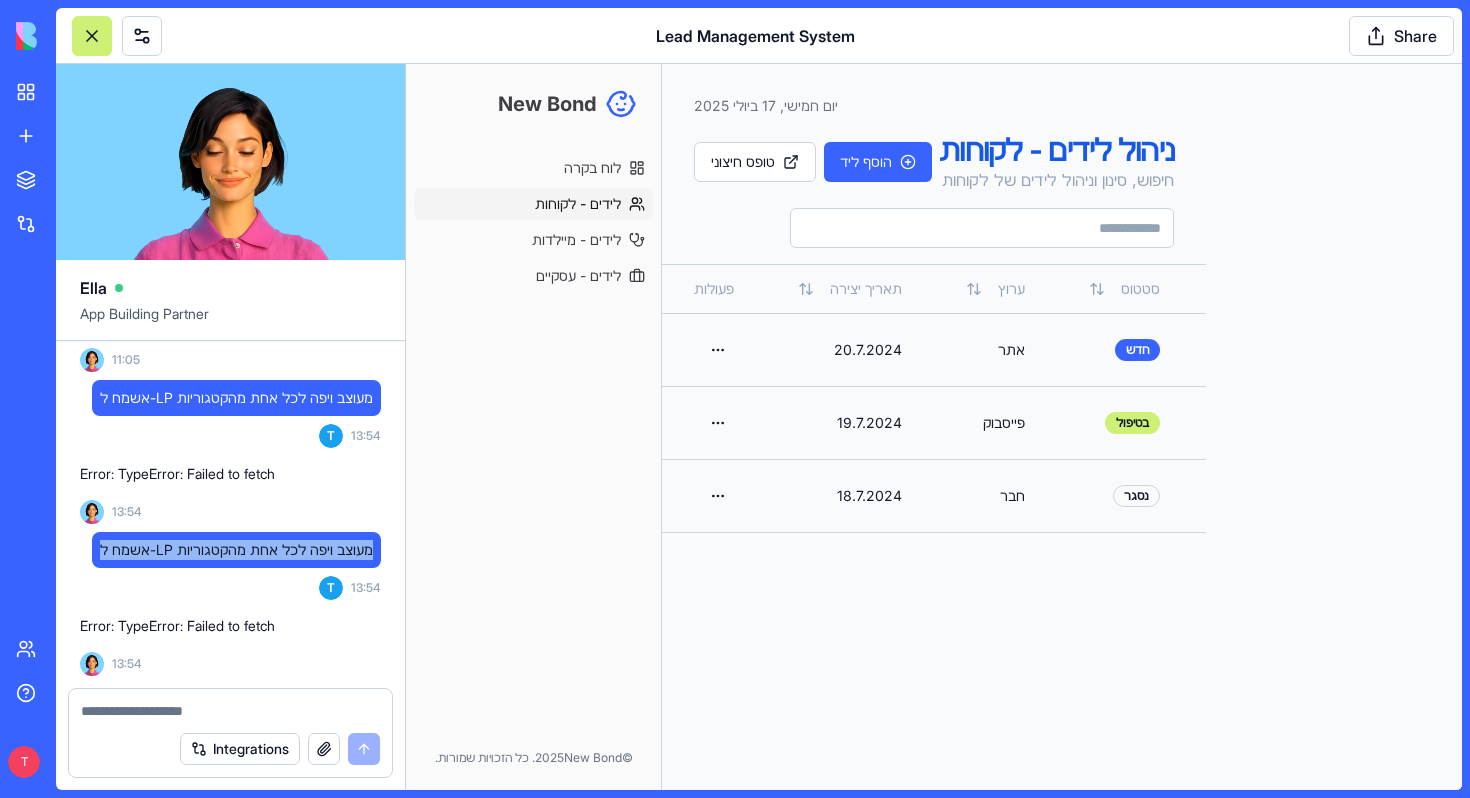 click on "אשמח ל-LP
מעוצב ויפה לכל אחת מהקטגוריות" at bounding box center (236, 550) 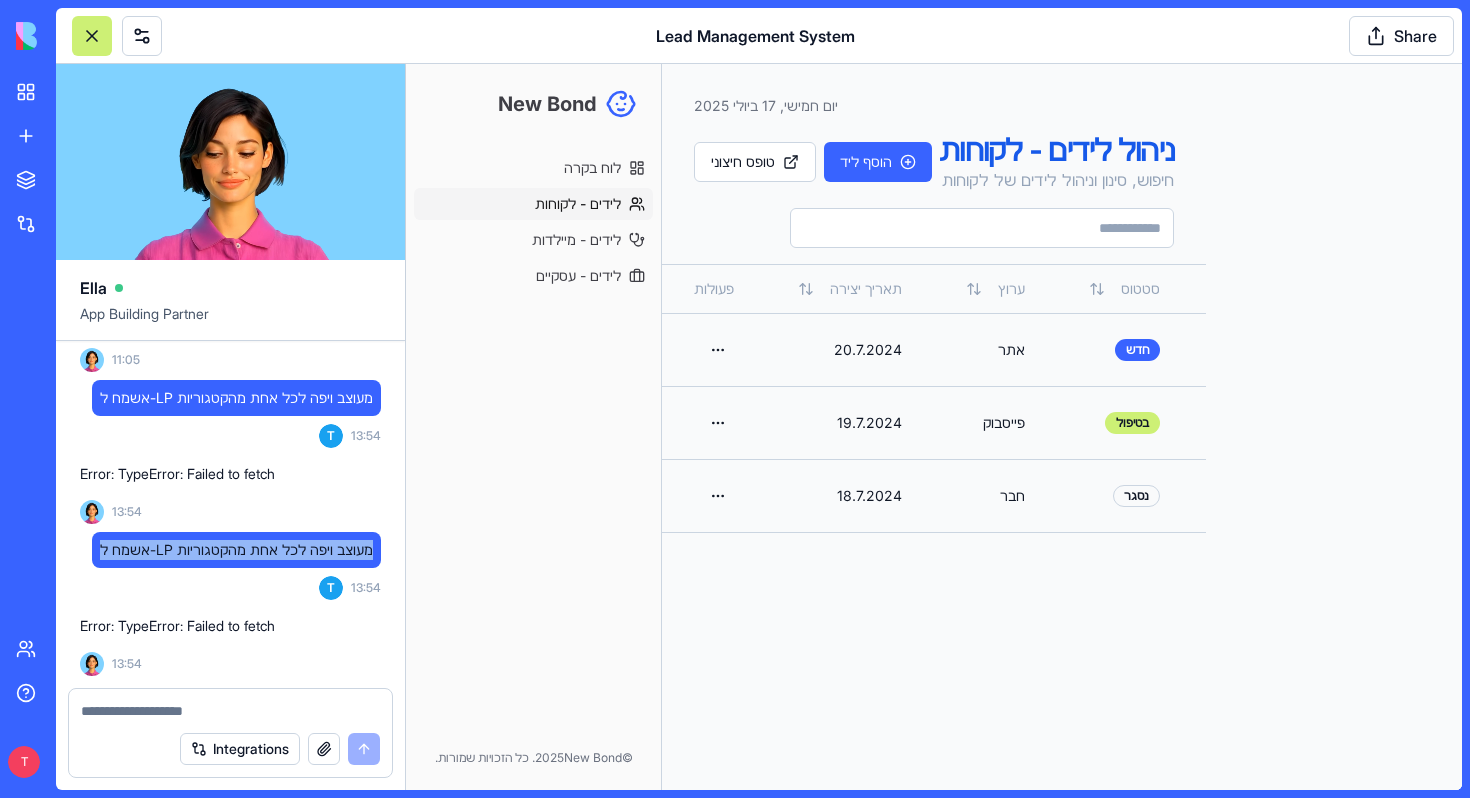 copy on "אשמח ל-LP
מעוצב ויפה לכל אחת מהקטגוריות" 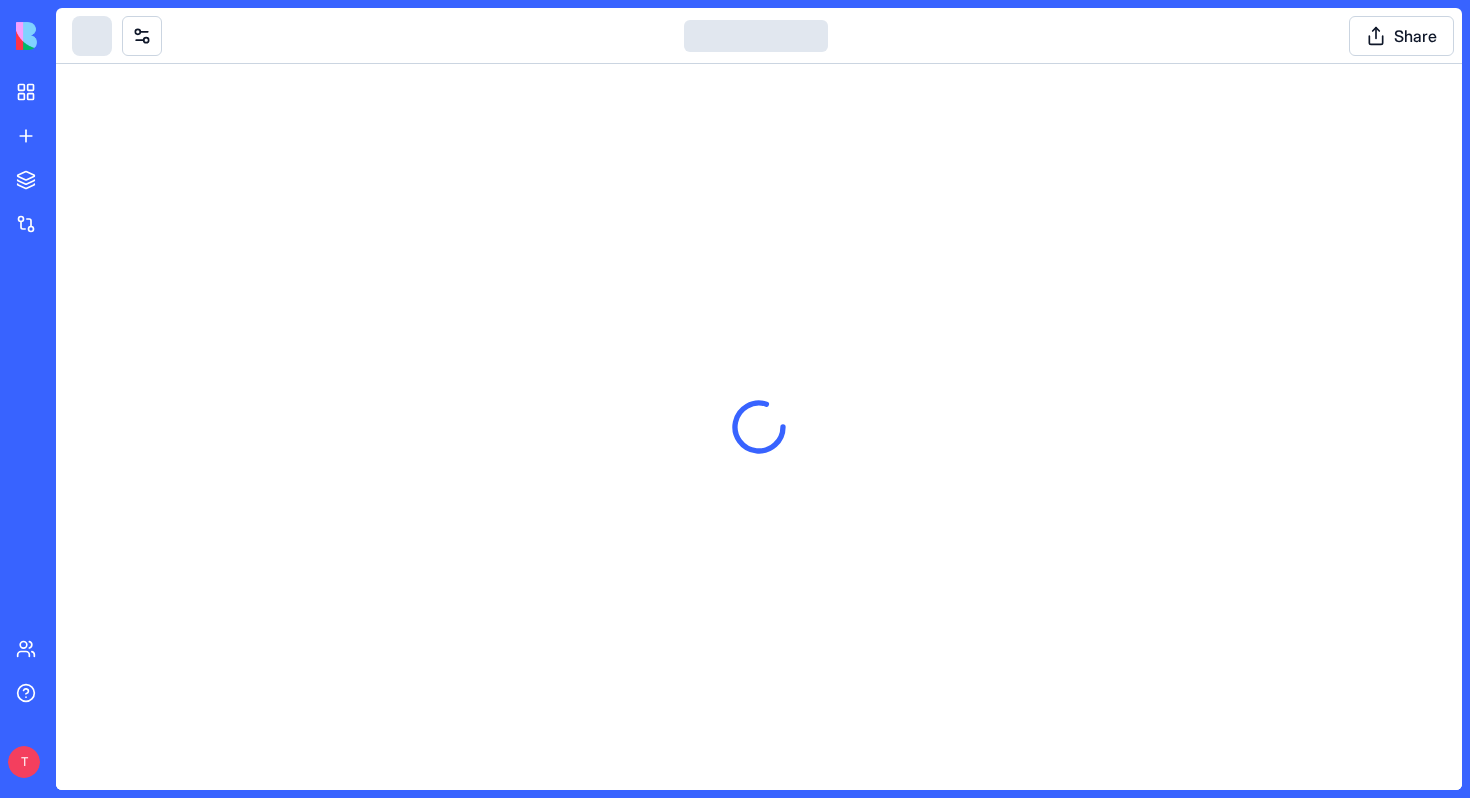 scroll, scrollTop: 0, scrollLeft: 0, axis: both 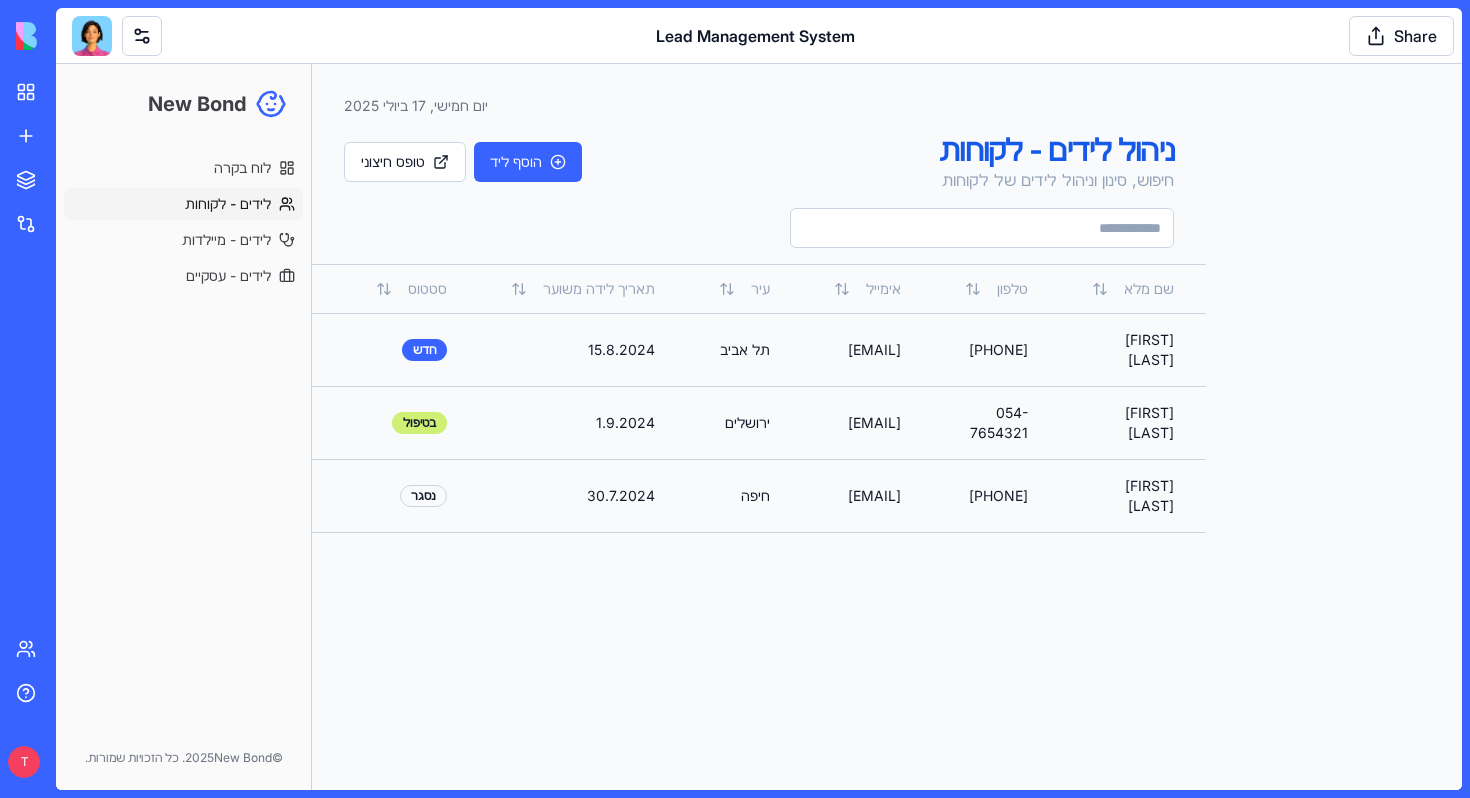 click on "©  2025  New Bond. כל הזכויות שמורות." at bounding box center [183, 758] 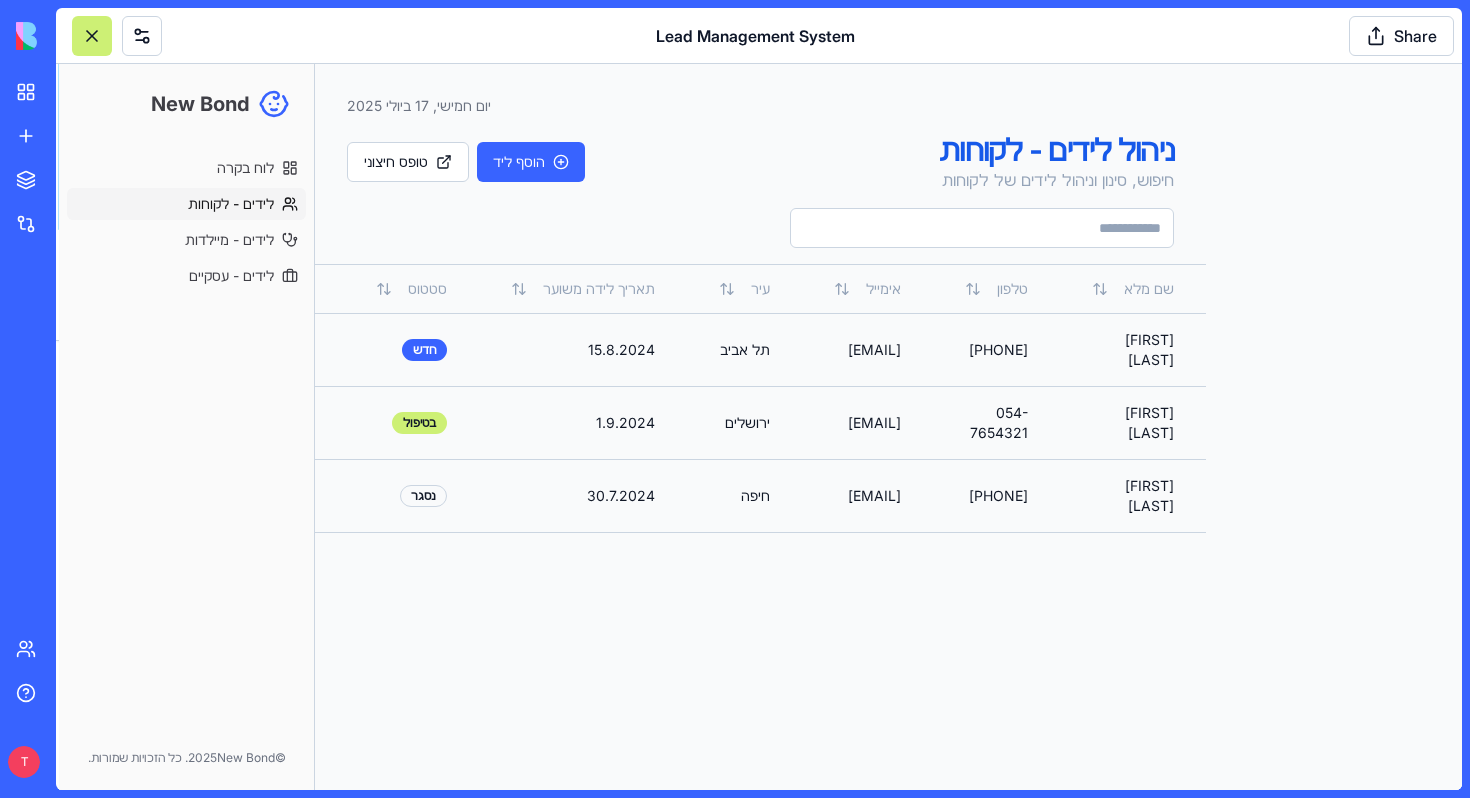 scroll, scrollTop: 11253, scrollLeft: 0, axis: vertical 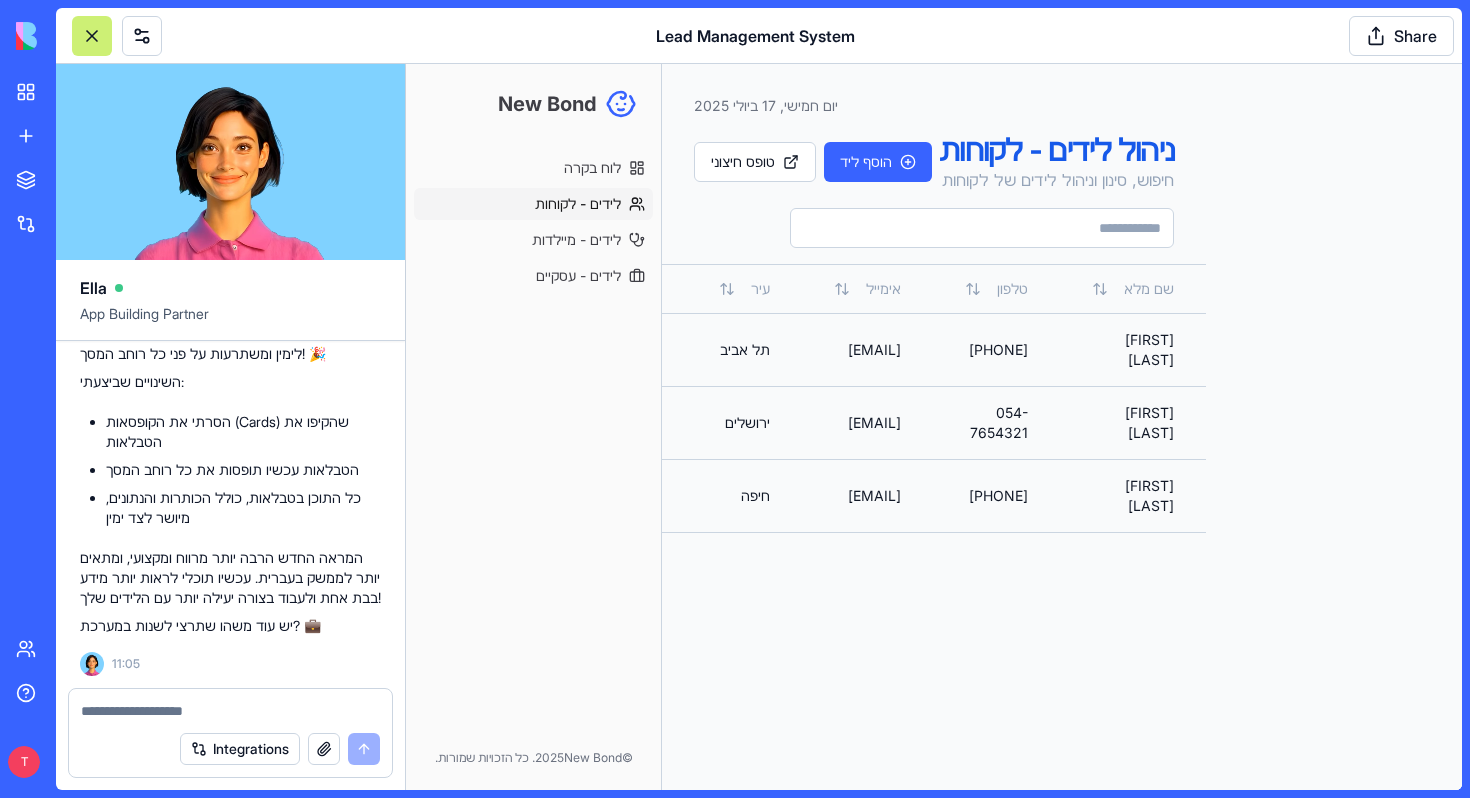 click at bounding box center [230, 711] 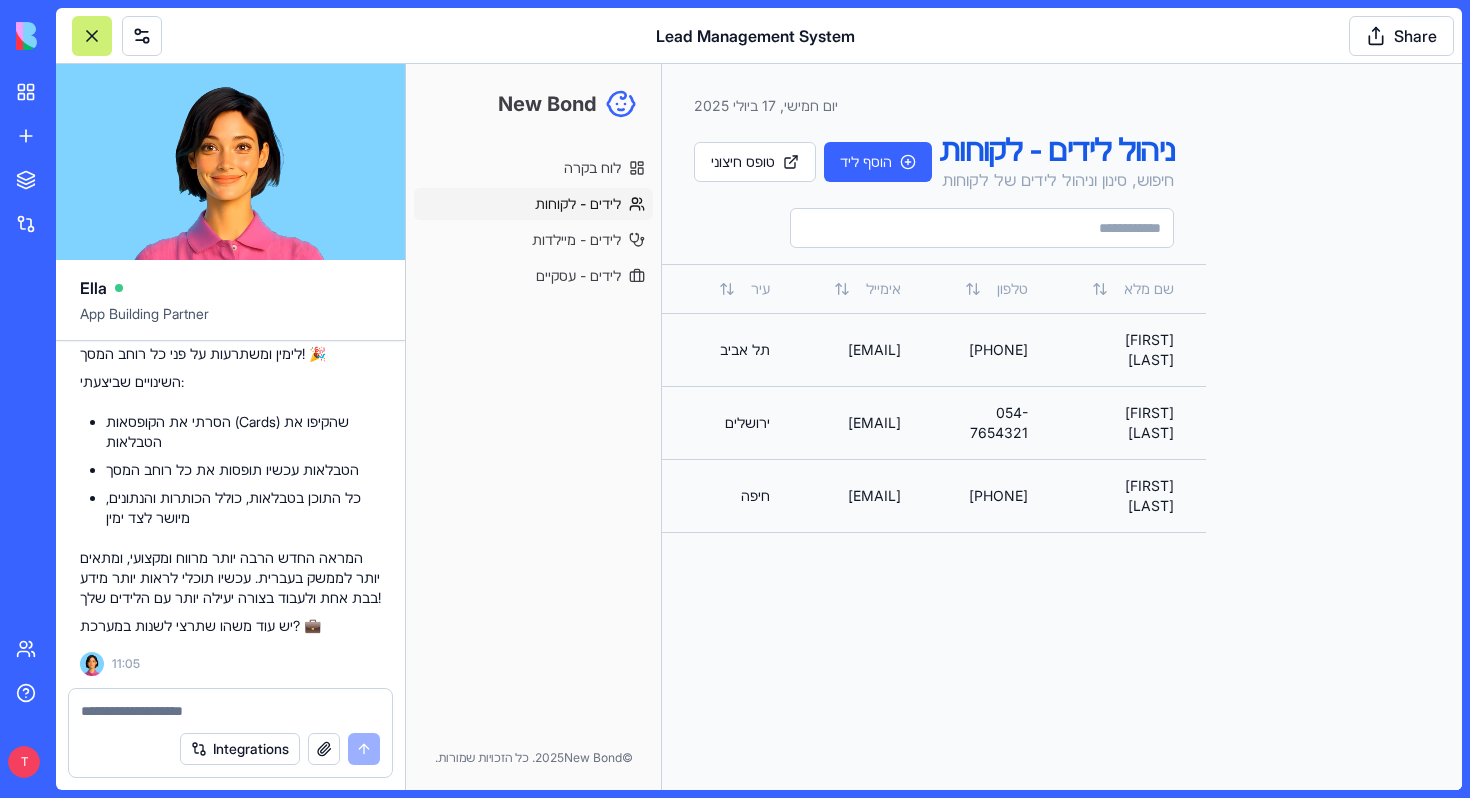 paste on "**********" 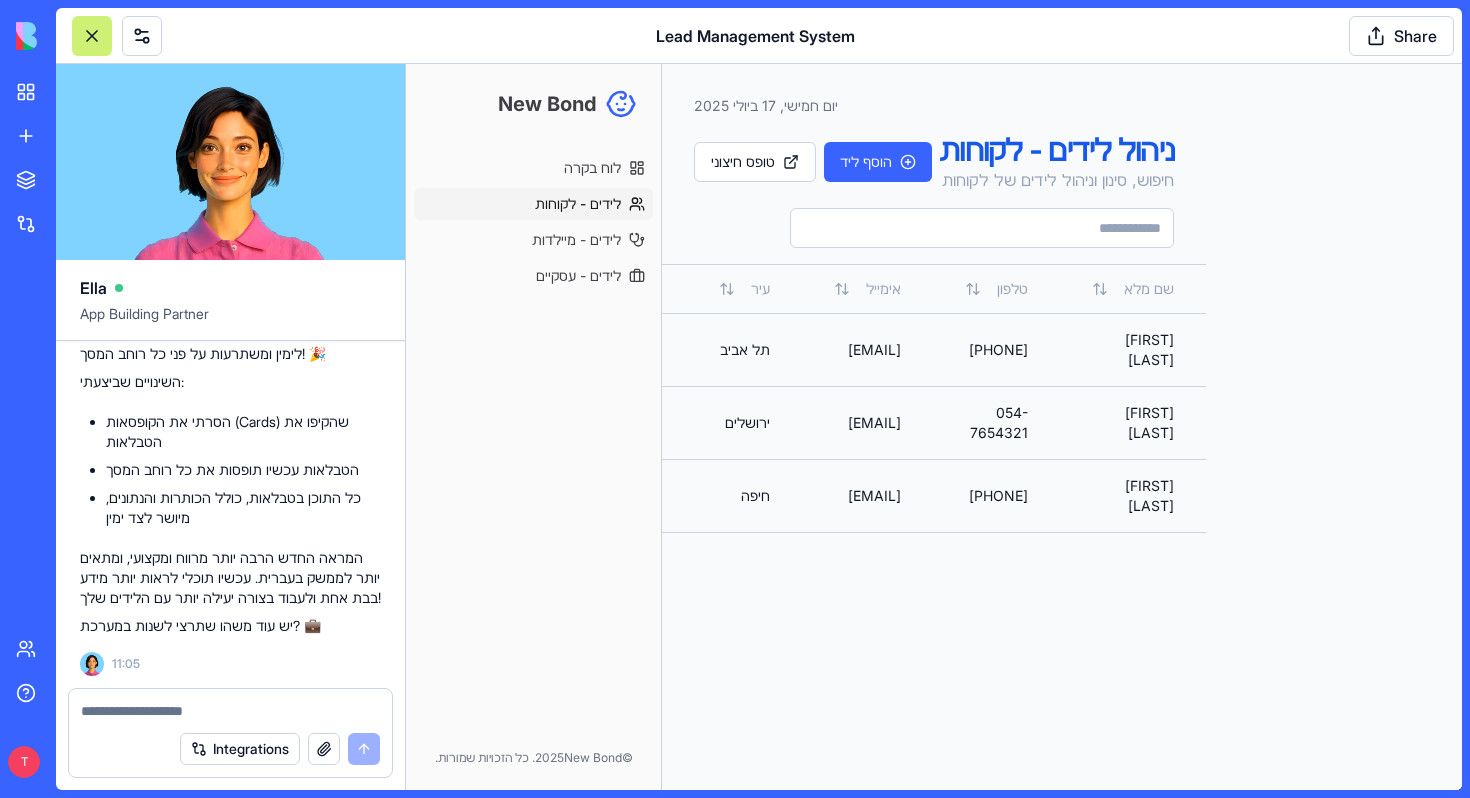 type on "**********" 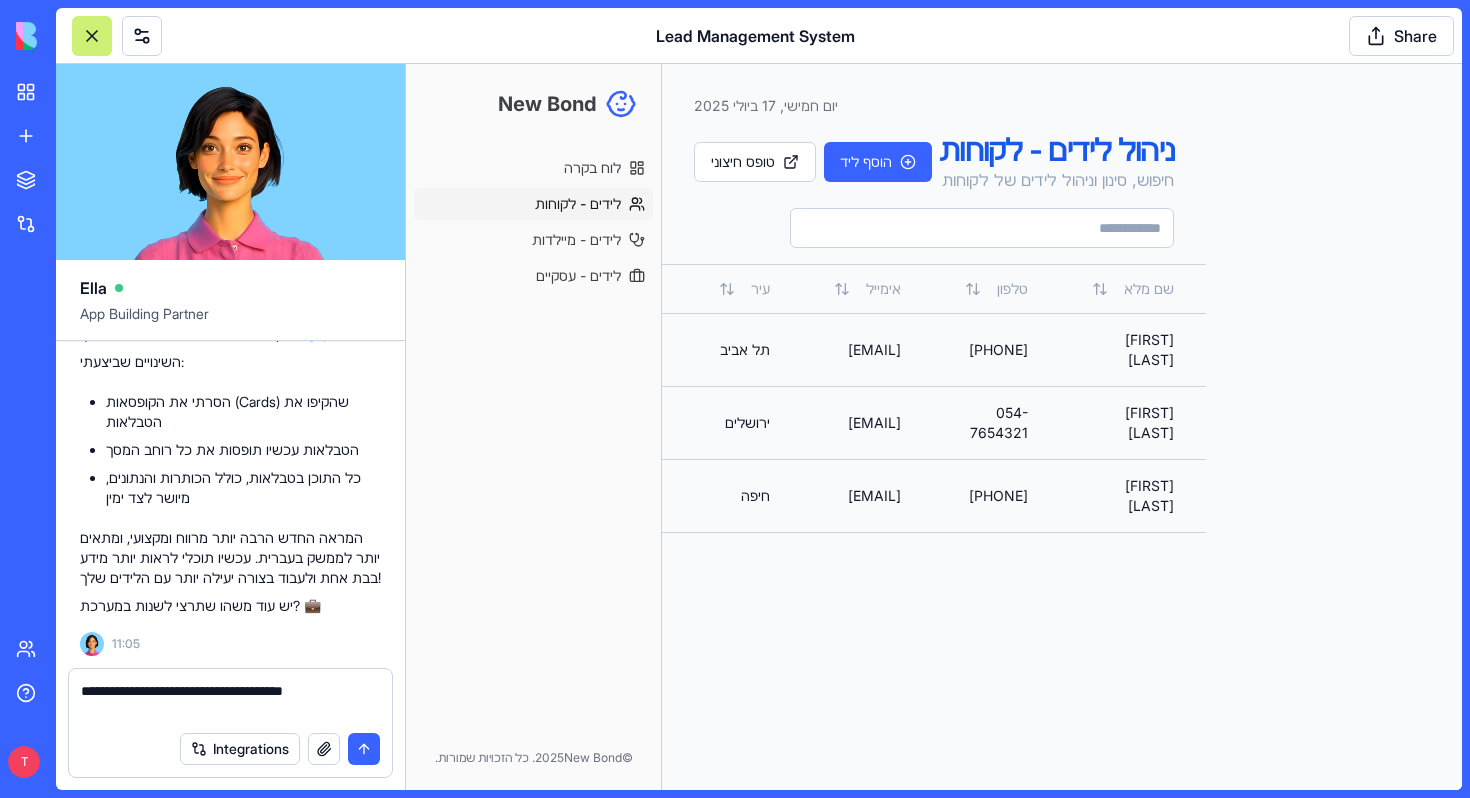 type 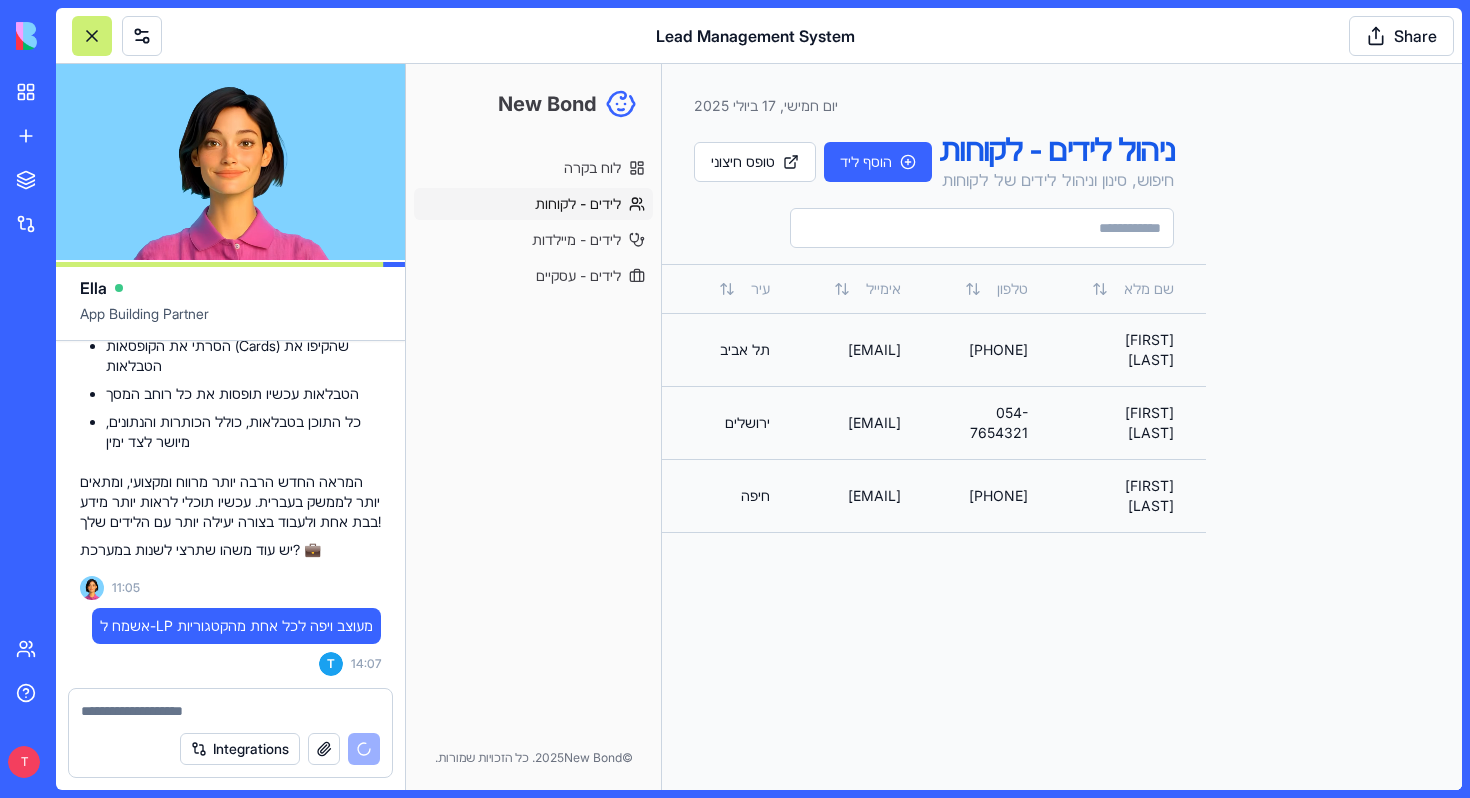 scroll, scrollTop: 11537, scrollLeft: 0, axis: vertical 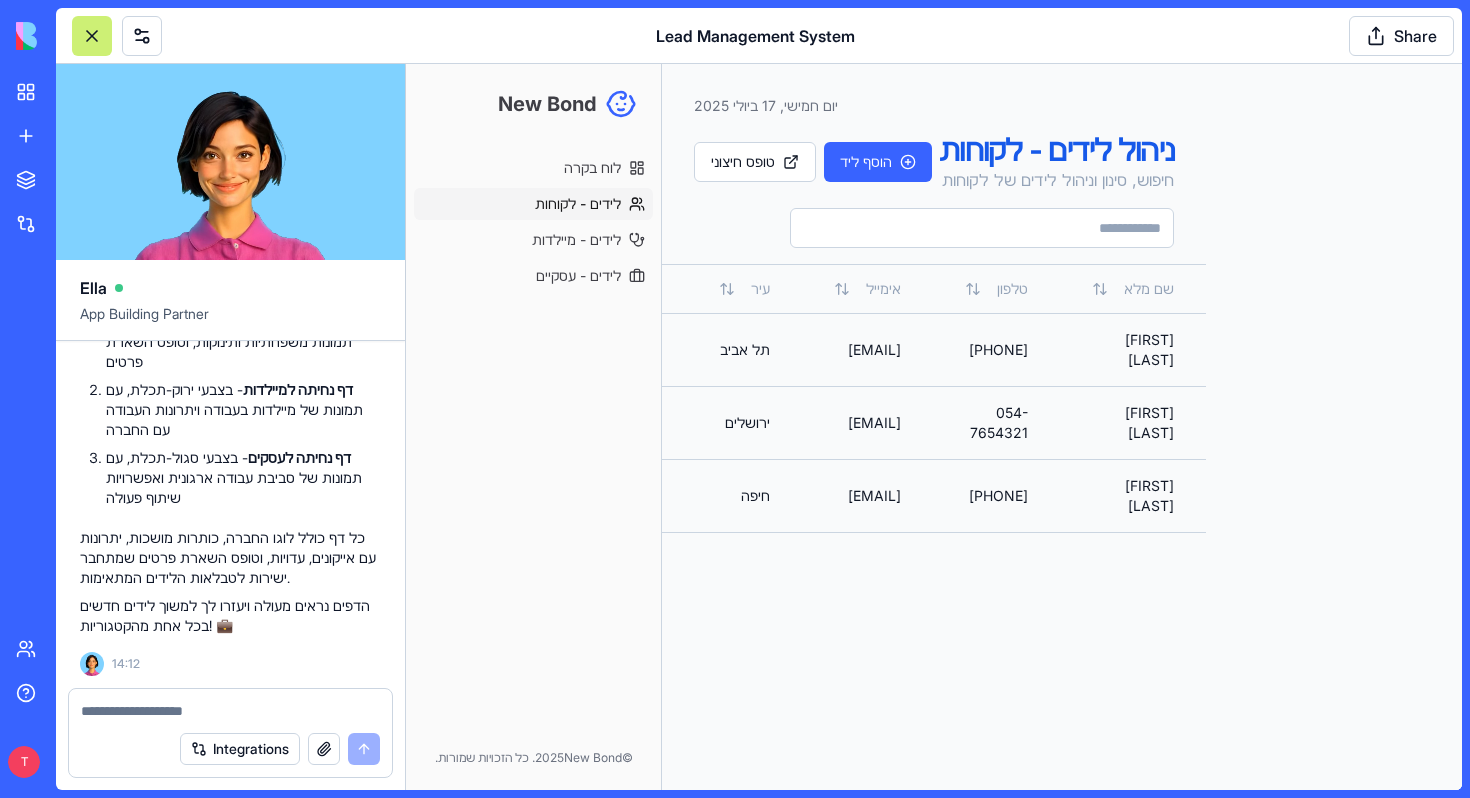 click on "דף נחיתה ללקוחות  - בצבעי כחול-תכלת, עם תמונות משפחתיות ותינוקות, וטופס השארת פרטים" at bounding box center [243, 342] 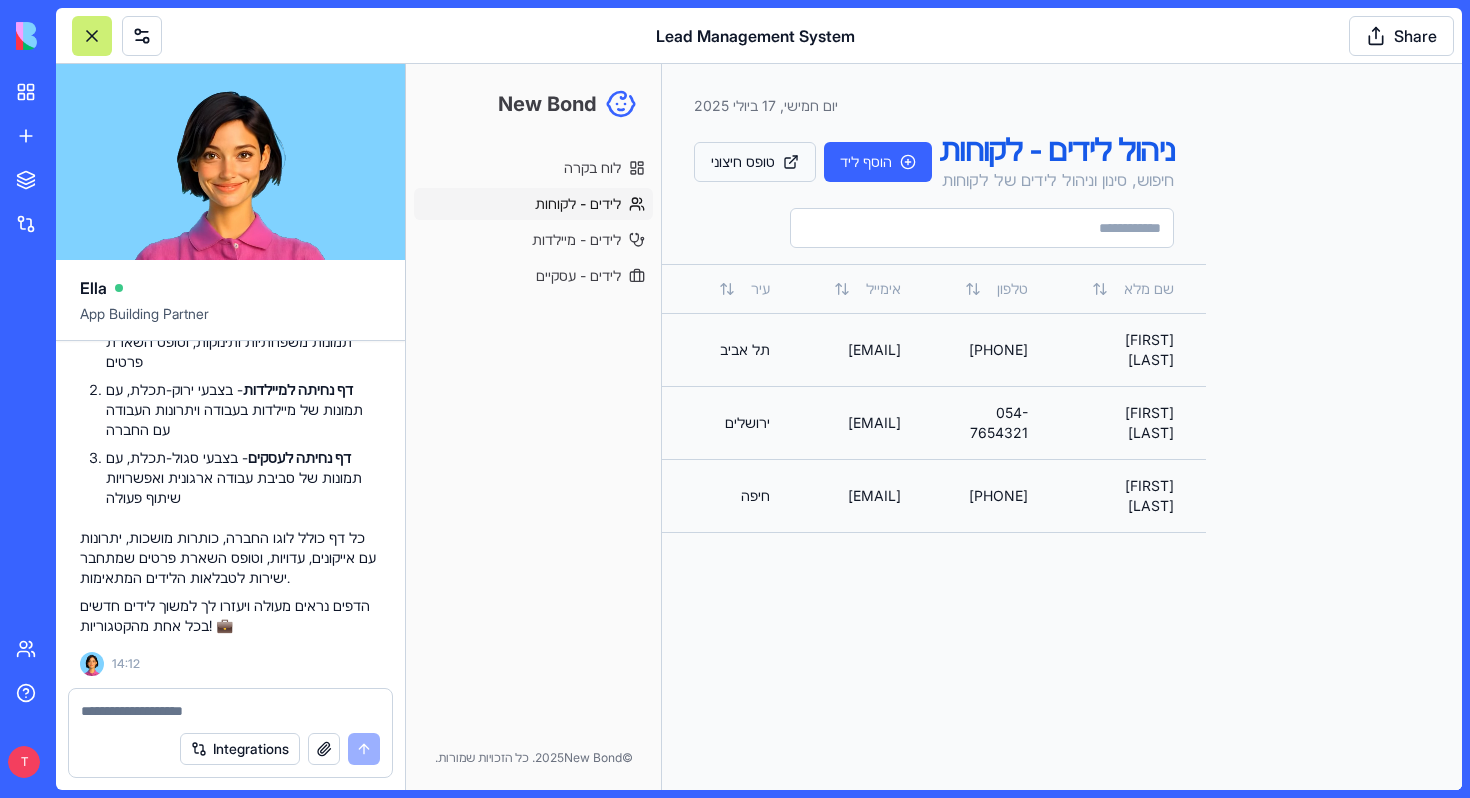 click on "טופס חיצוני" at bounding box center (755, 162) 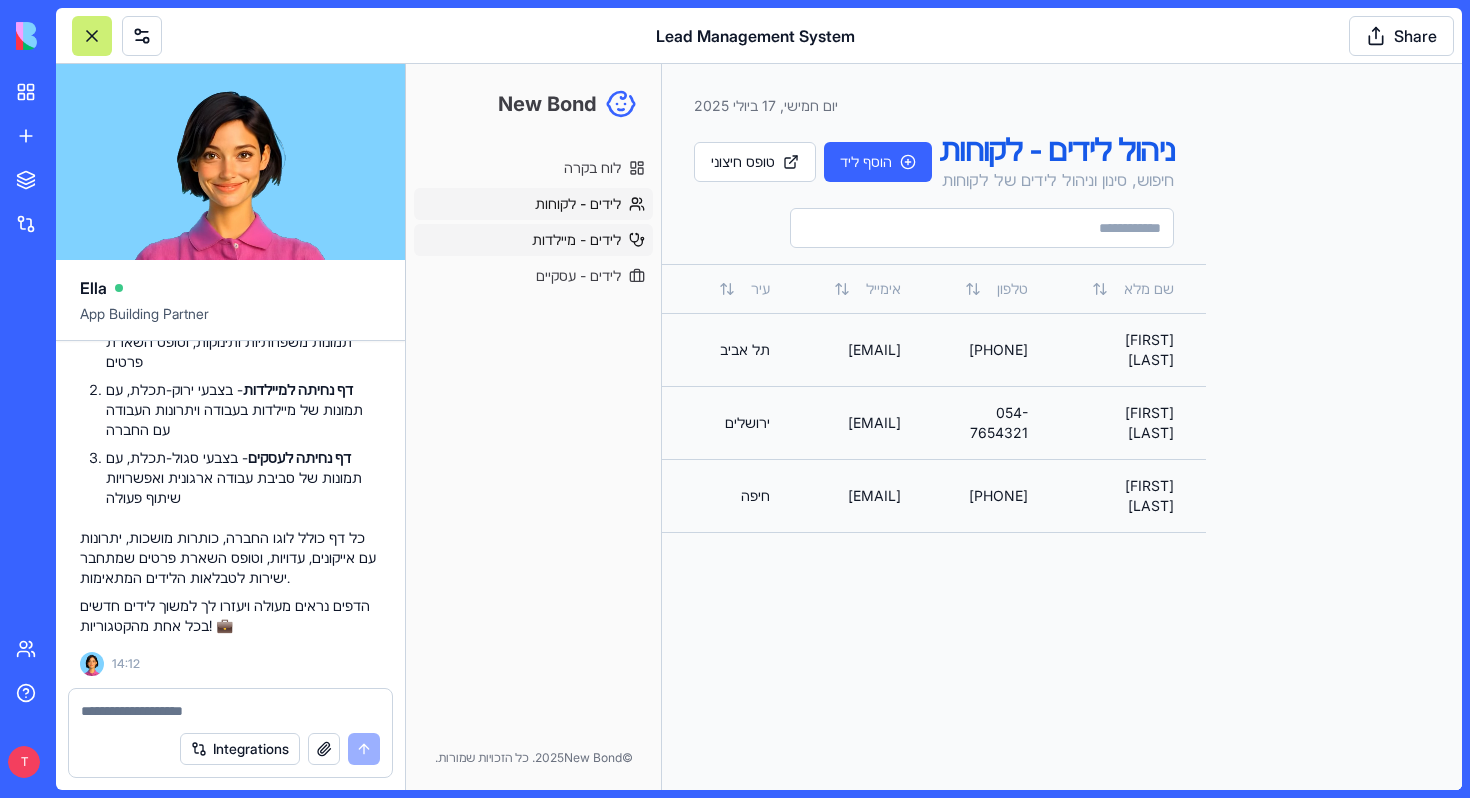 click on "לידים - מיילדות" at bounding box center [533, 240] 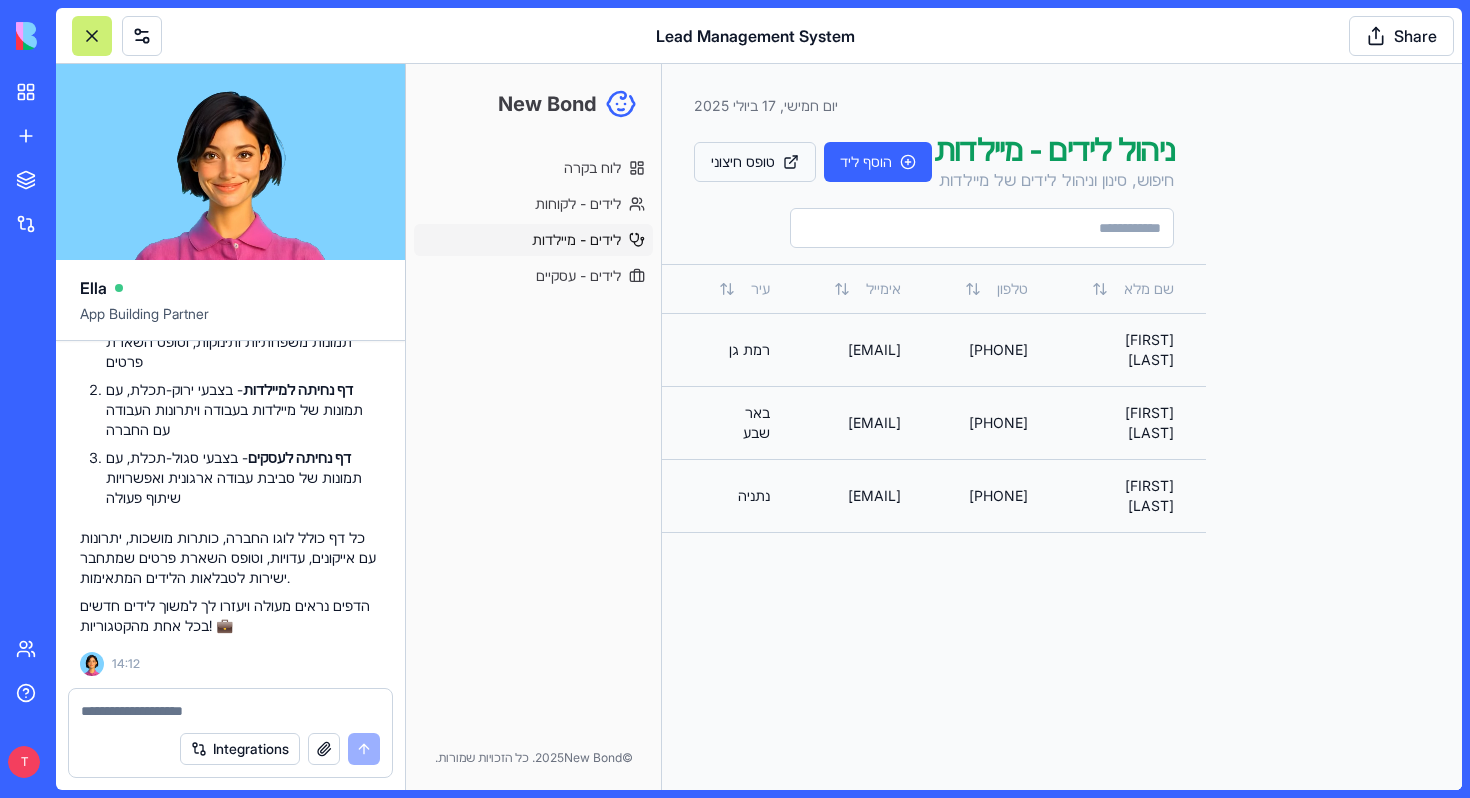 click on "טופס חיצוני" at bounding box center [755, 162] 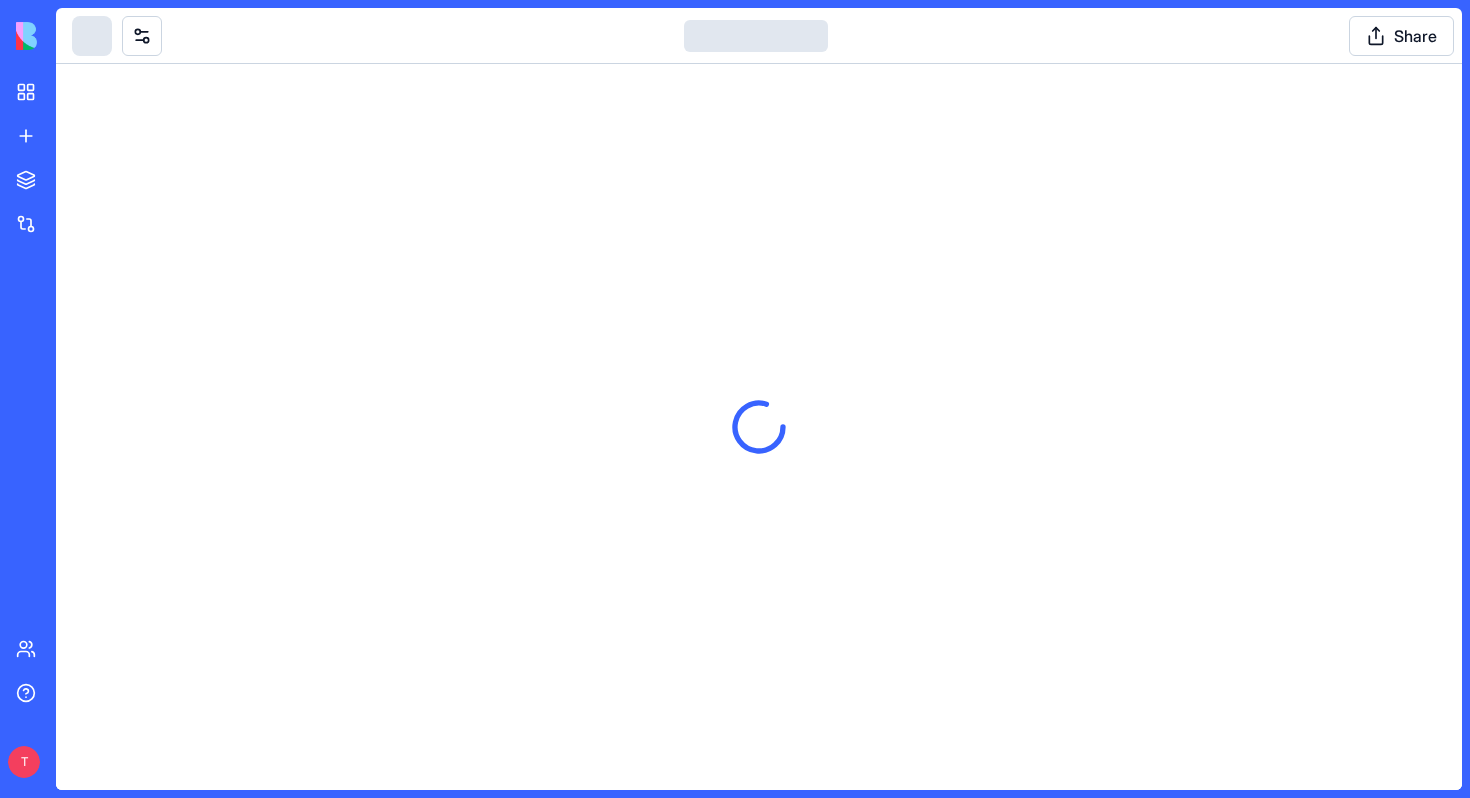 scroll, scrollTop: 0, scrollLeft: 0, axis: both 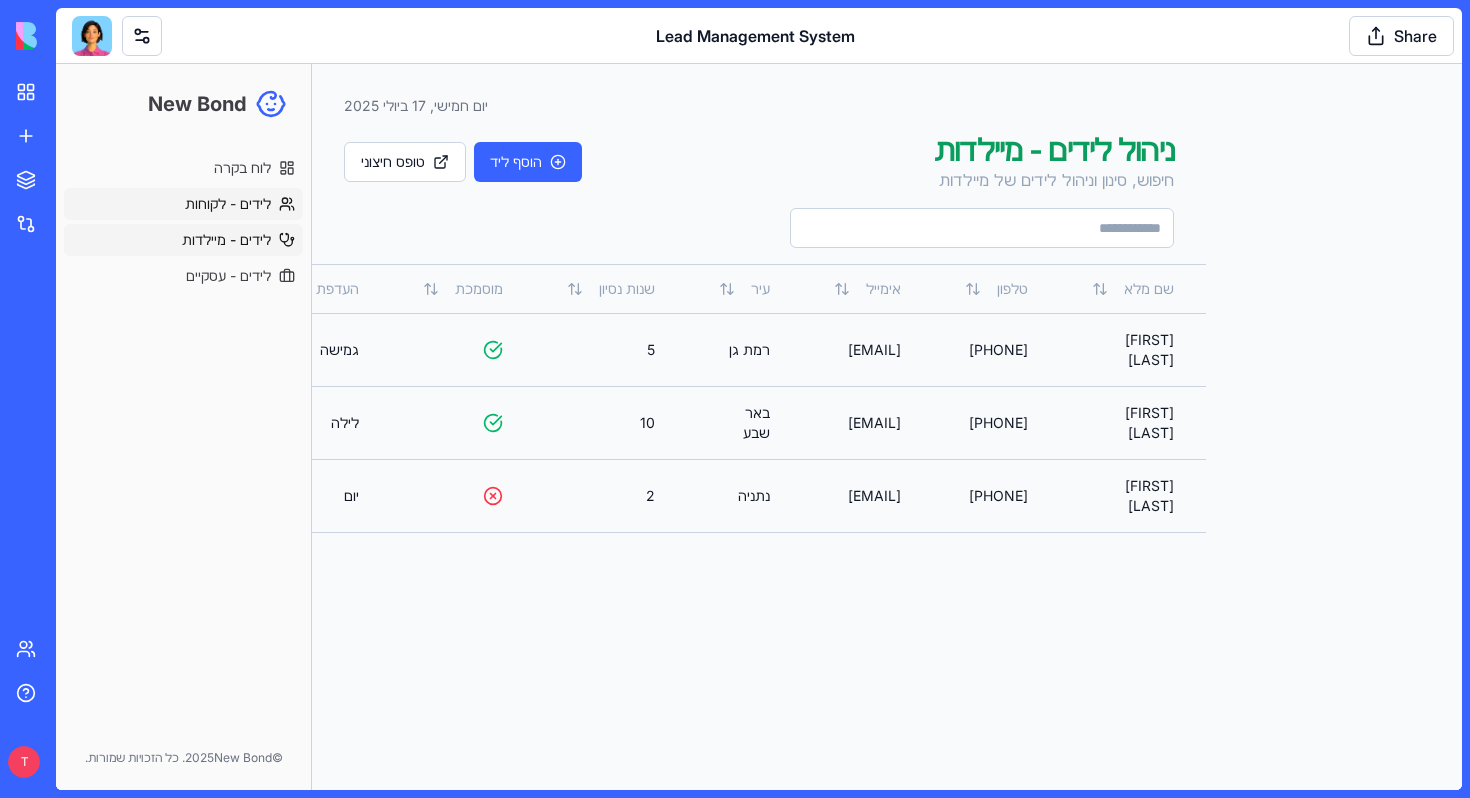 click on "לידים - לקוחות" at bounding box center [228, 204] 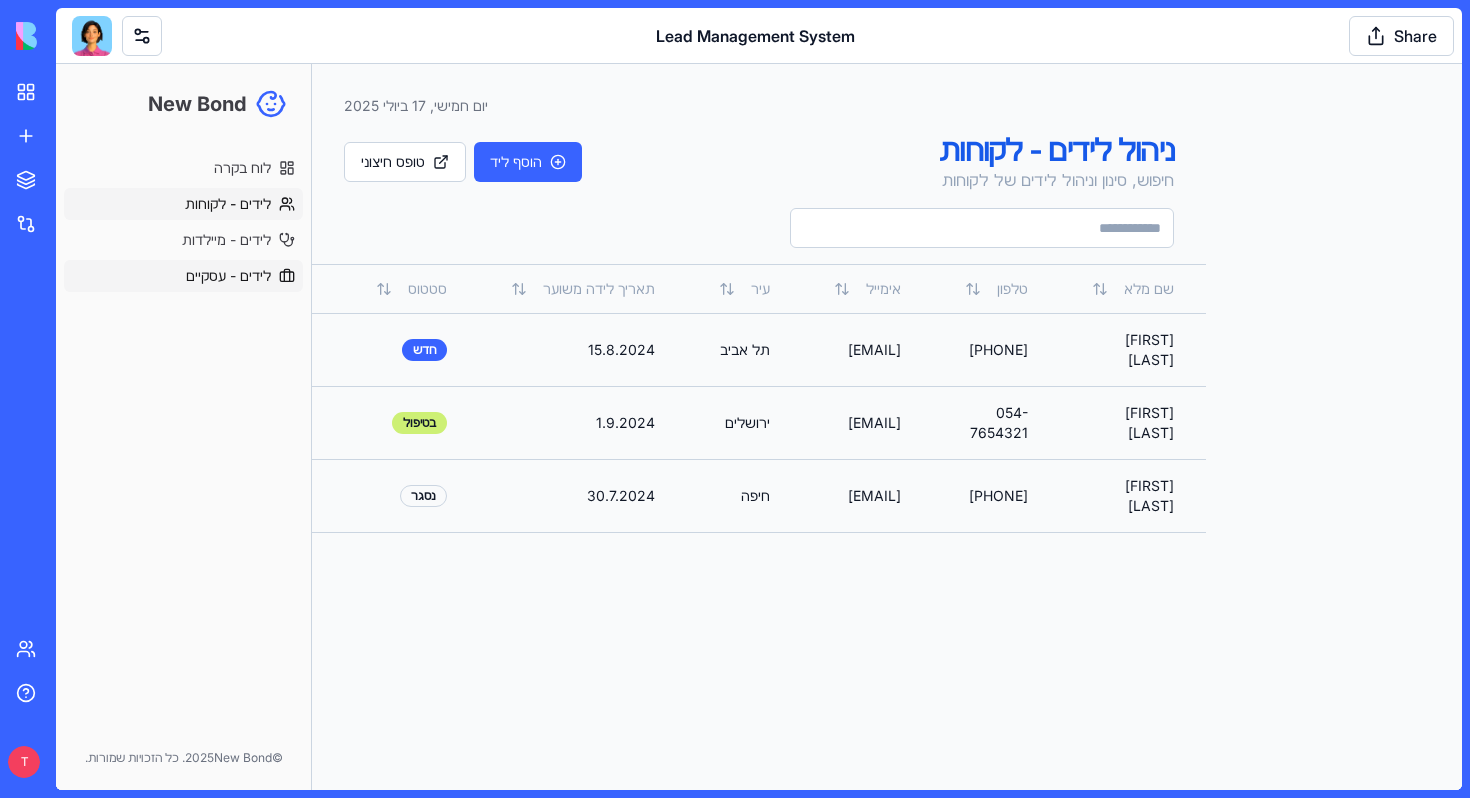 click on "לידים - עסקיים" at bounding box center [228, 276] 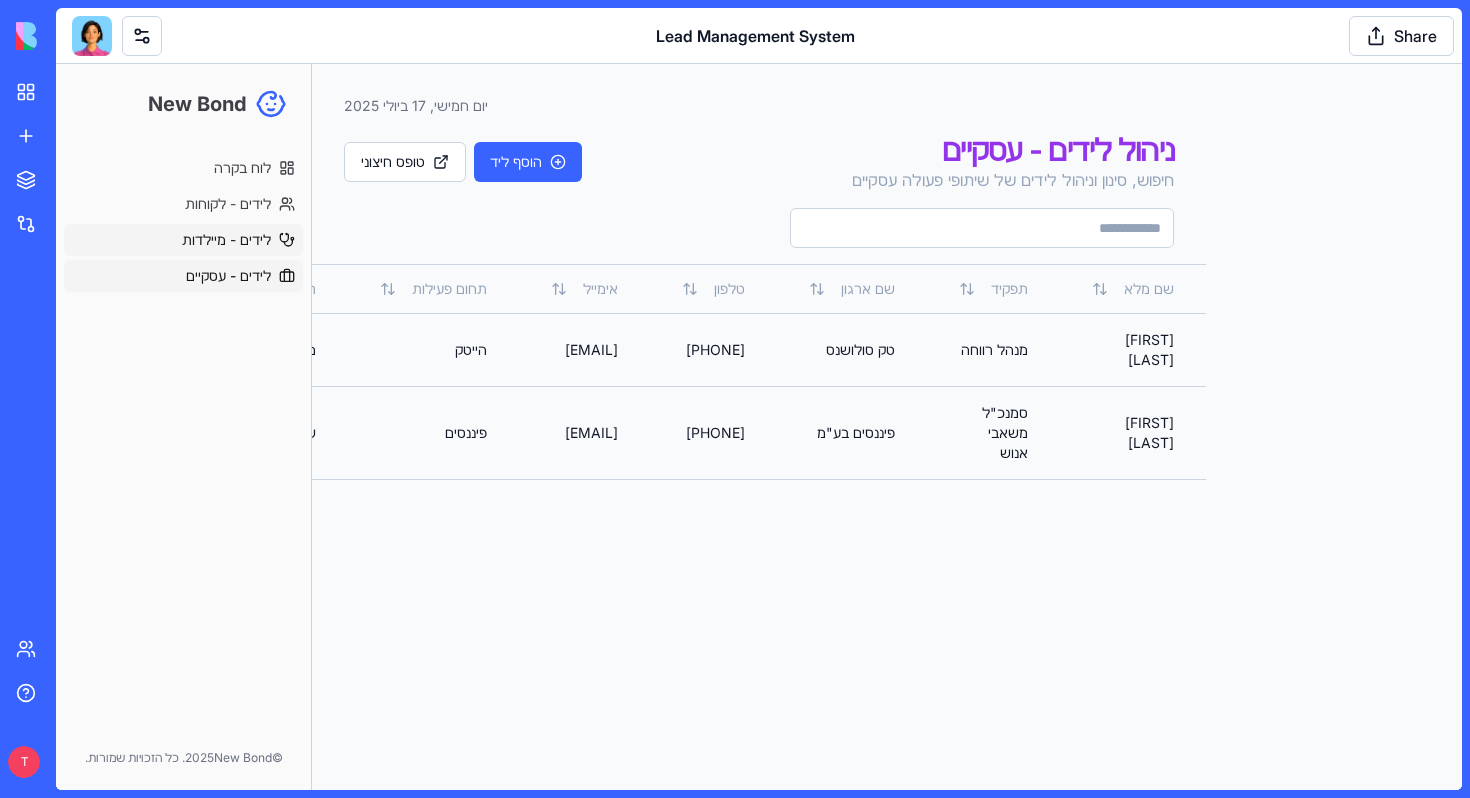 click on "לידים - מיילדות" at bounding box center [226, 240] 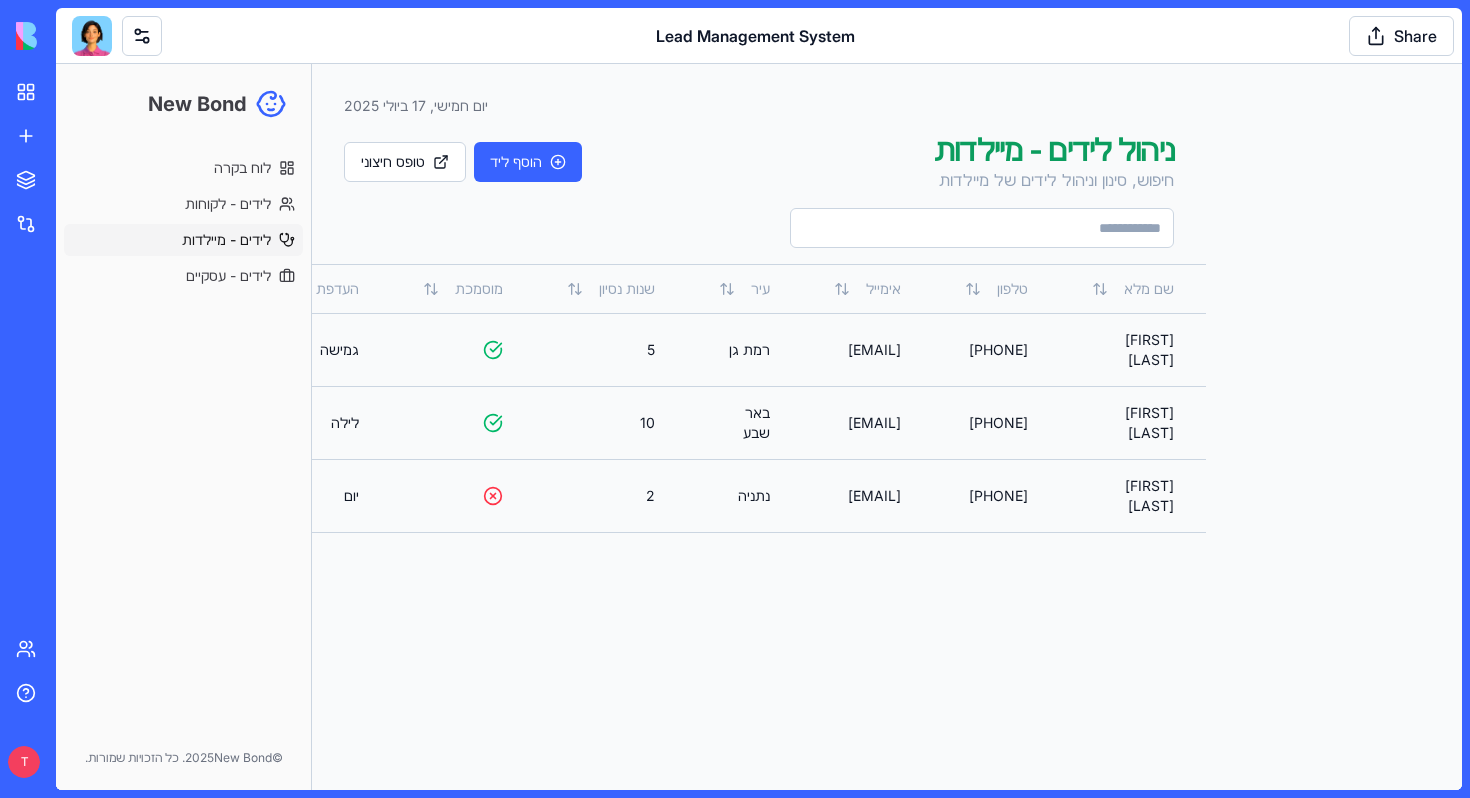 click at bounding box center (92, 36) 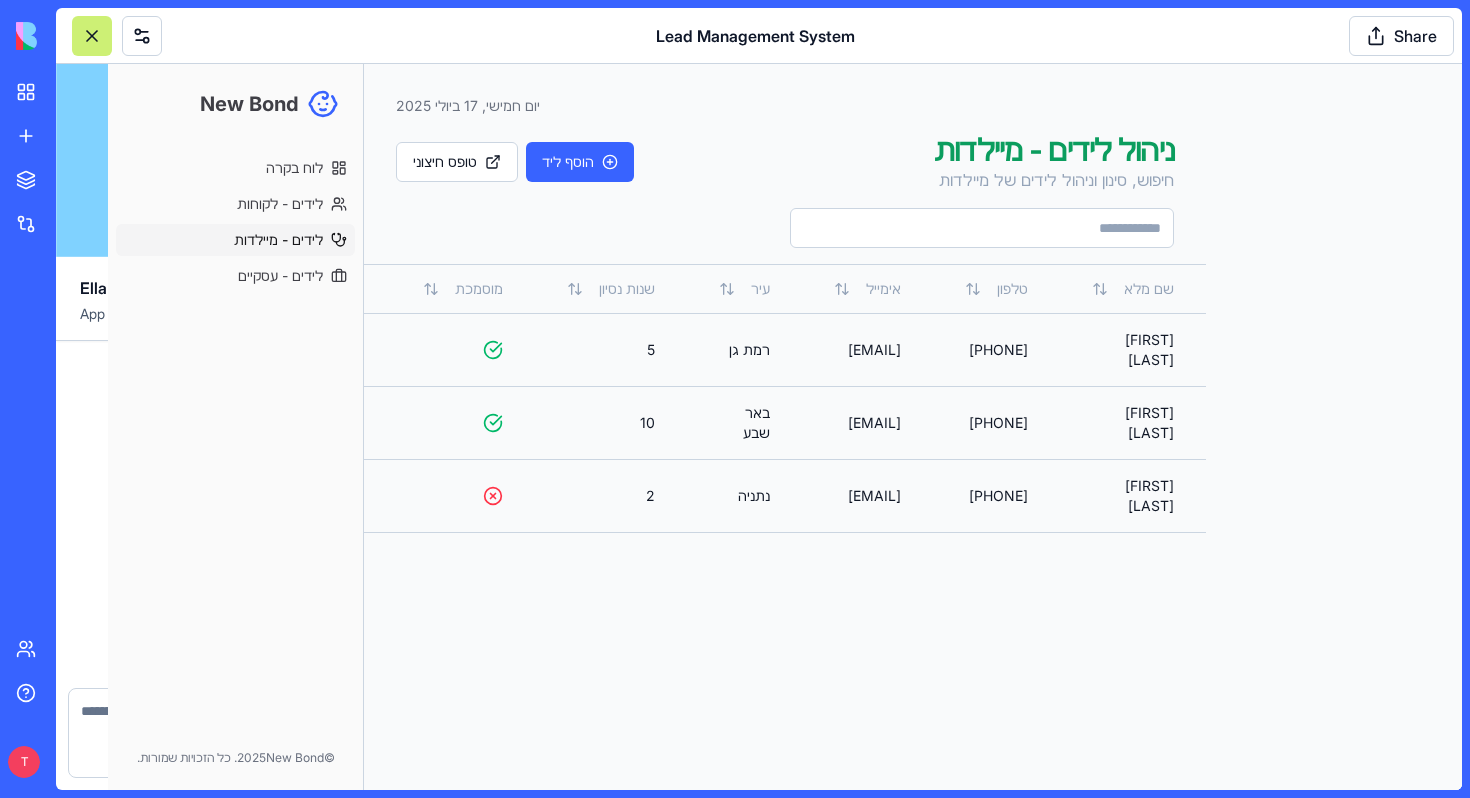 scroll, scrollTop: 12037, scrollLeft: 0, axis: vertical 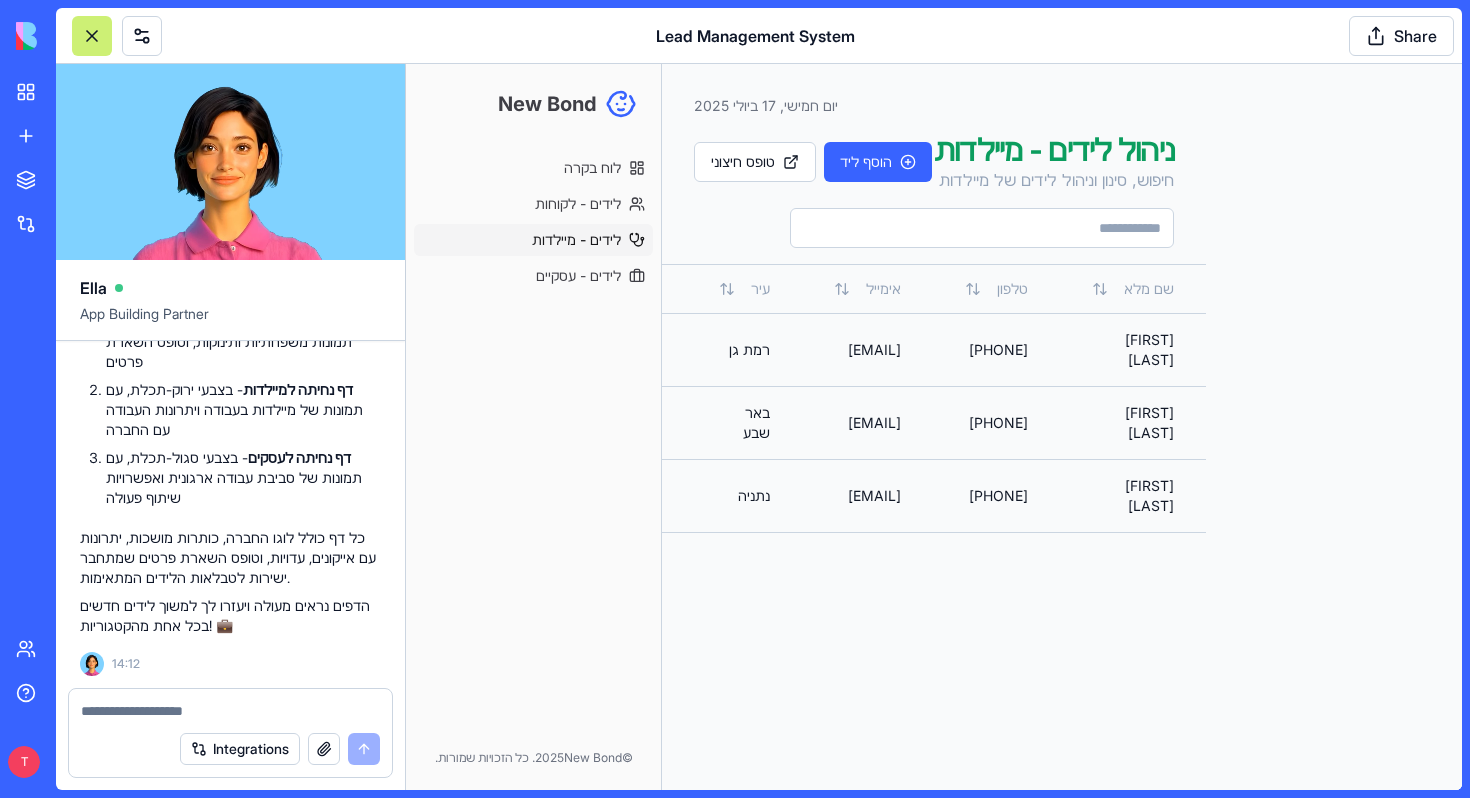 click at bounding box center (230, 705) 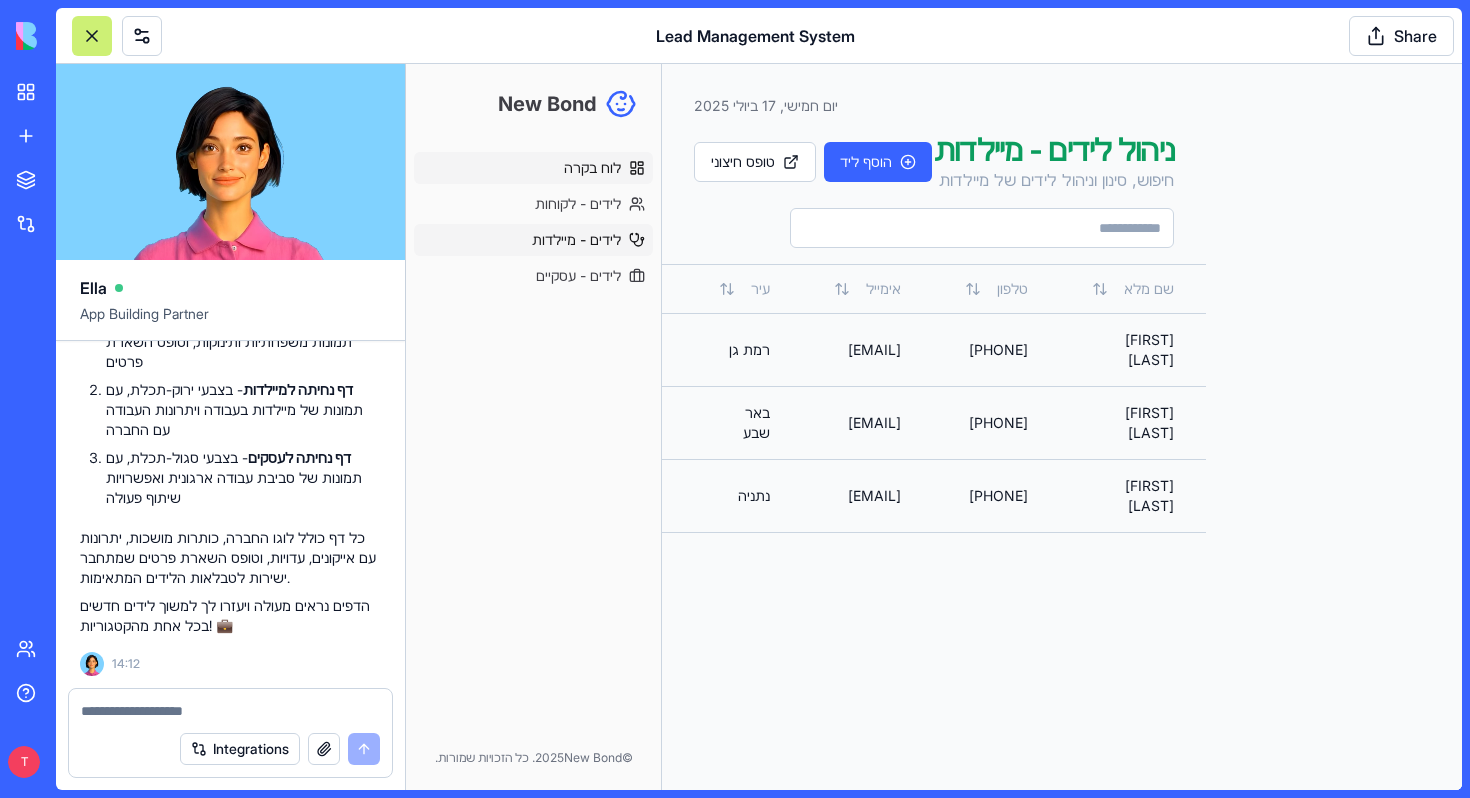 click on "לוח בקרה" at bounding box center [592, 168] 